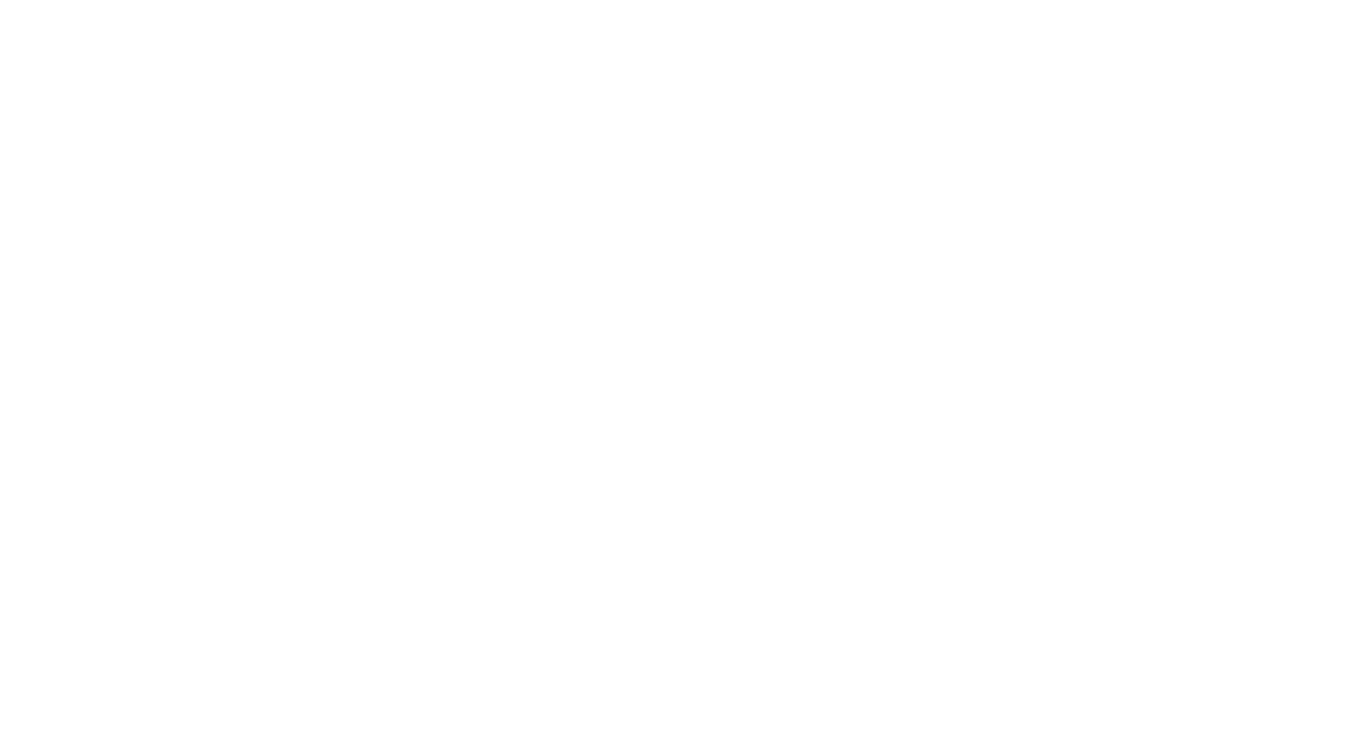 scroll, scrollTop: 0, scrollLeft: 0, axis: both 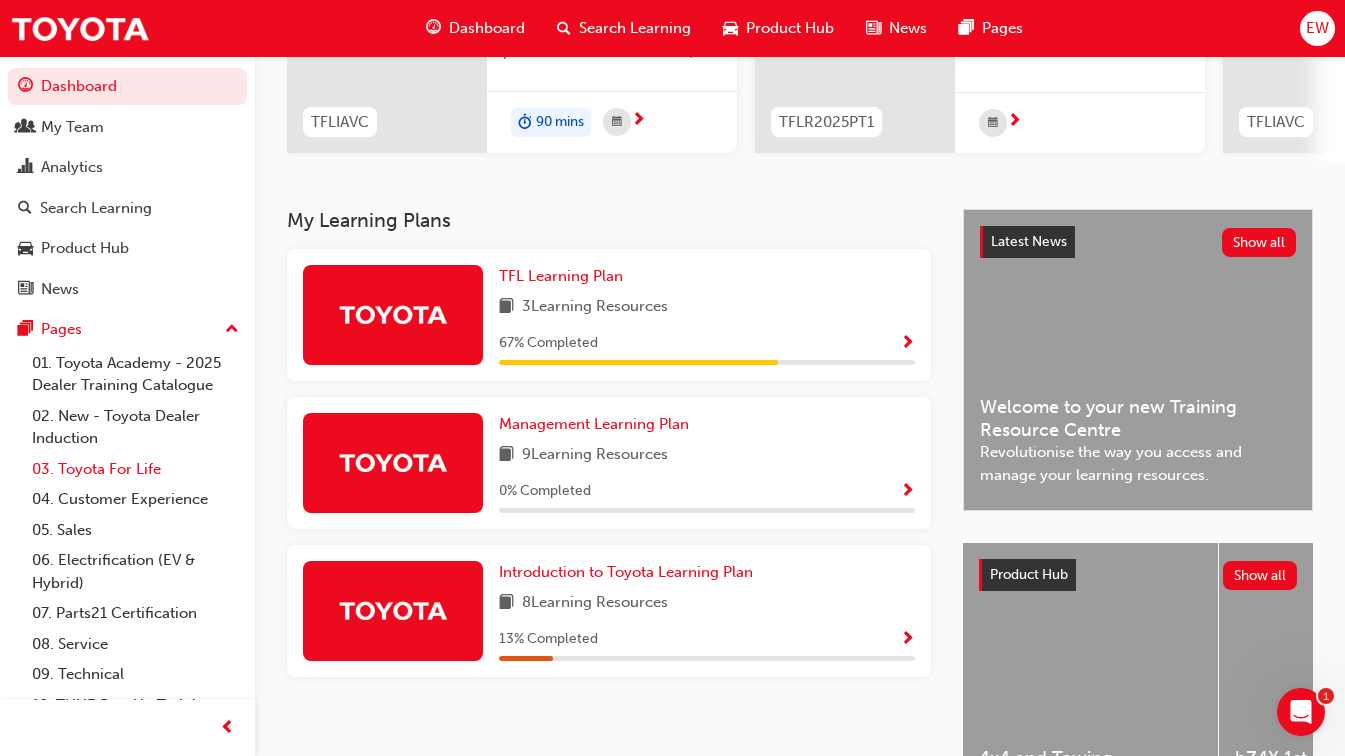 click on "03. Toyota For Life" at bounding box center [135, 469] 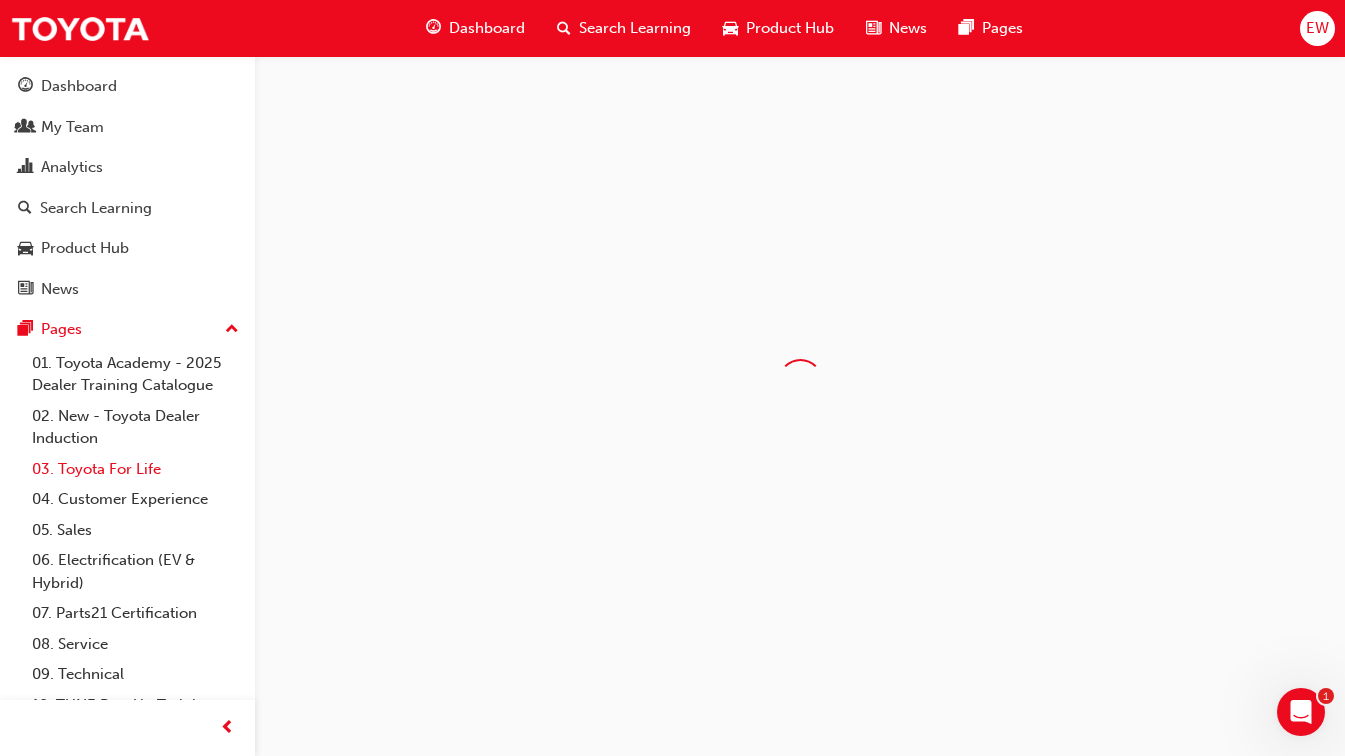 scroll, scrollTop: 0, scrollLeft: 0, axis: both 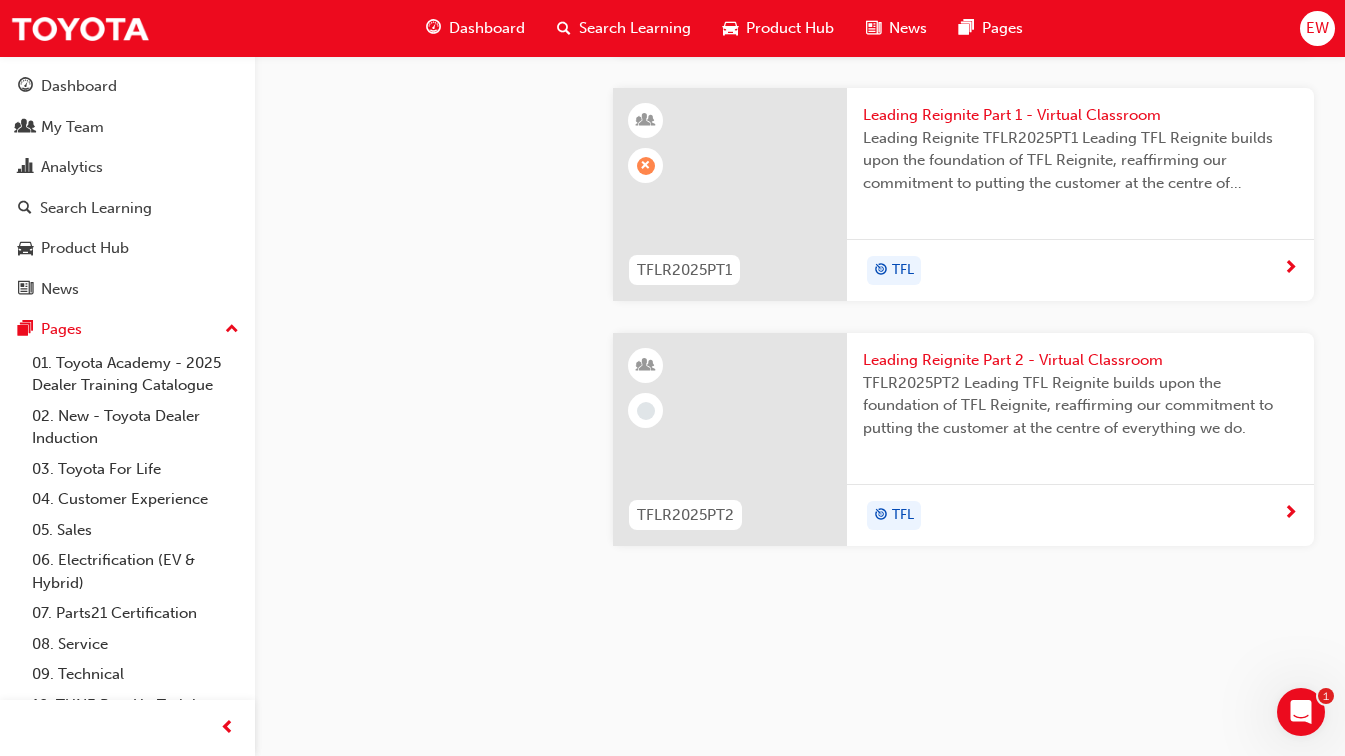 click on "Leading Reignite Part 1 - Virtual Classroom" at bounding box center (1080, 115) 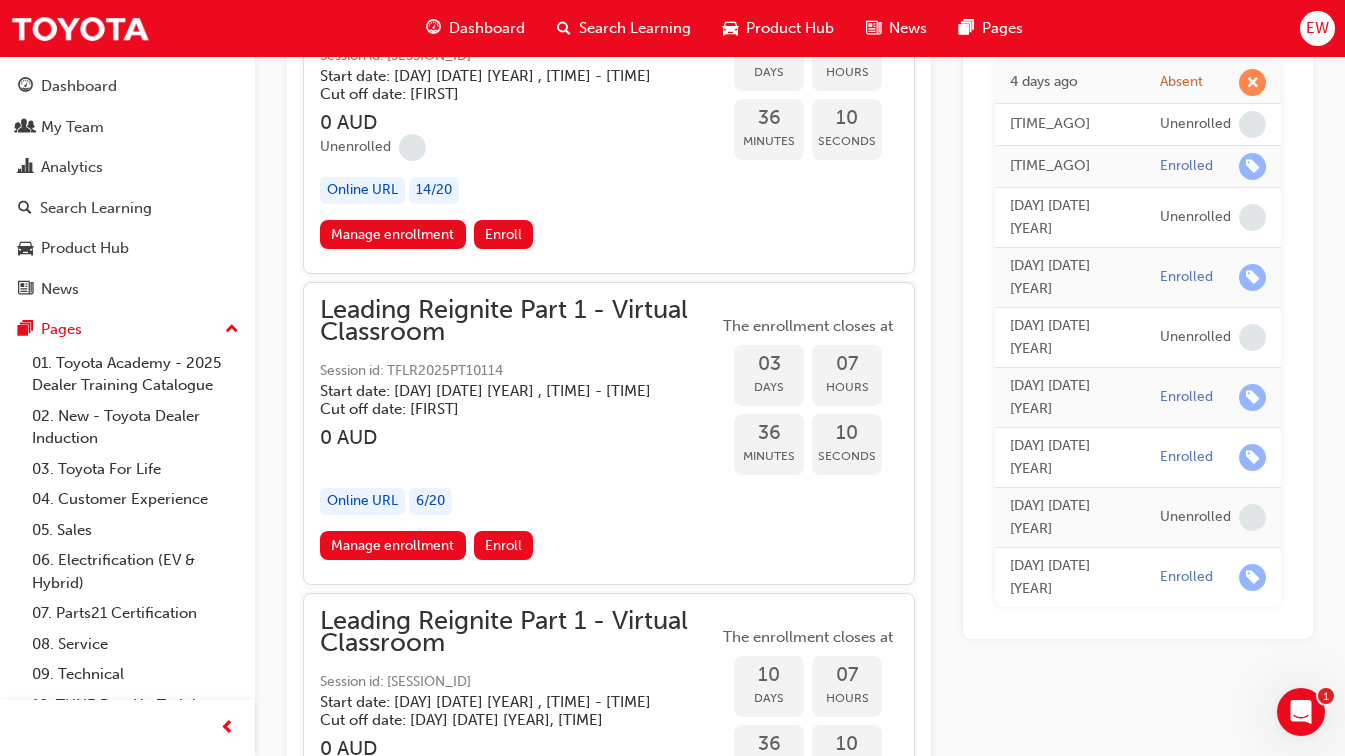 scroll, scrollTop: 2029, scrollLeft: 0, axis: vertical 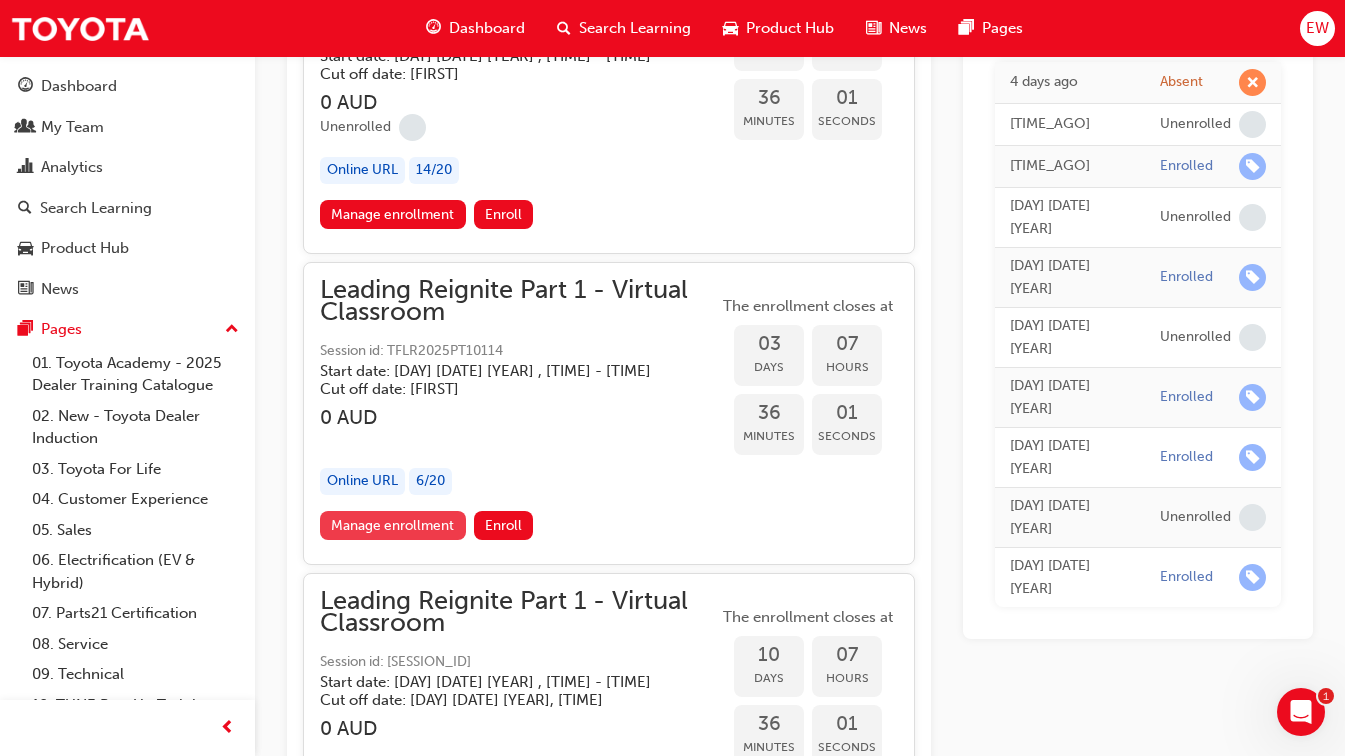 click on "Manage enrollment" at bounding box center [393, 525] 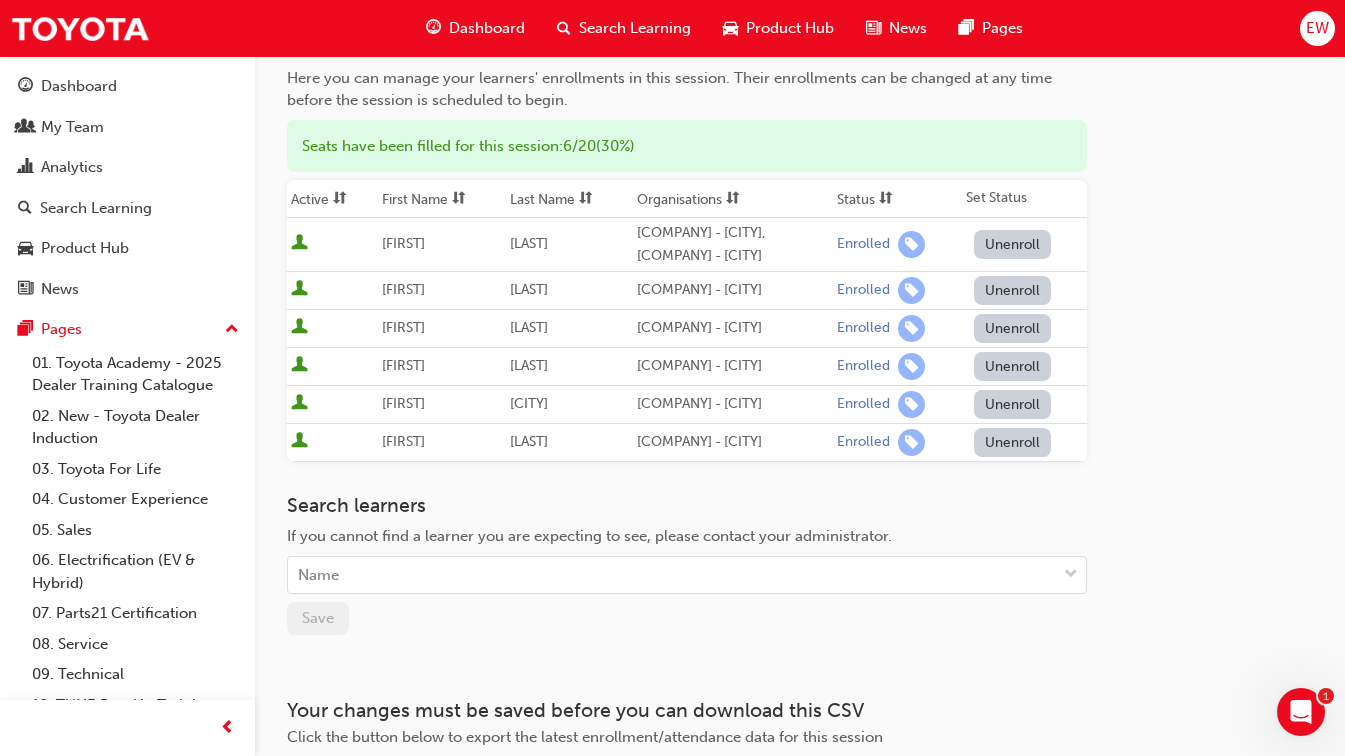scroll, scrollTop: 0, scrollLeft: 0, axis: both 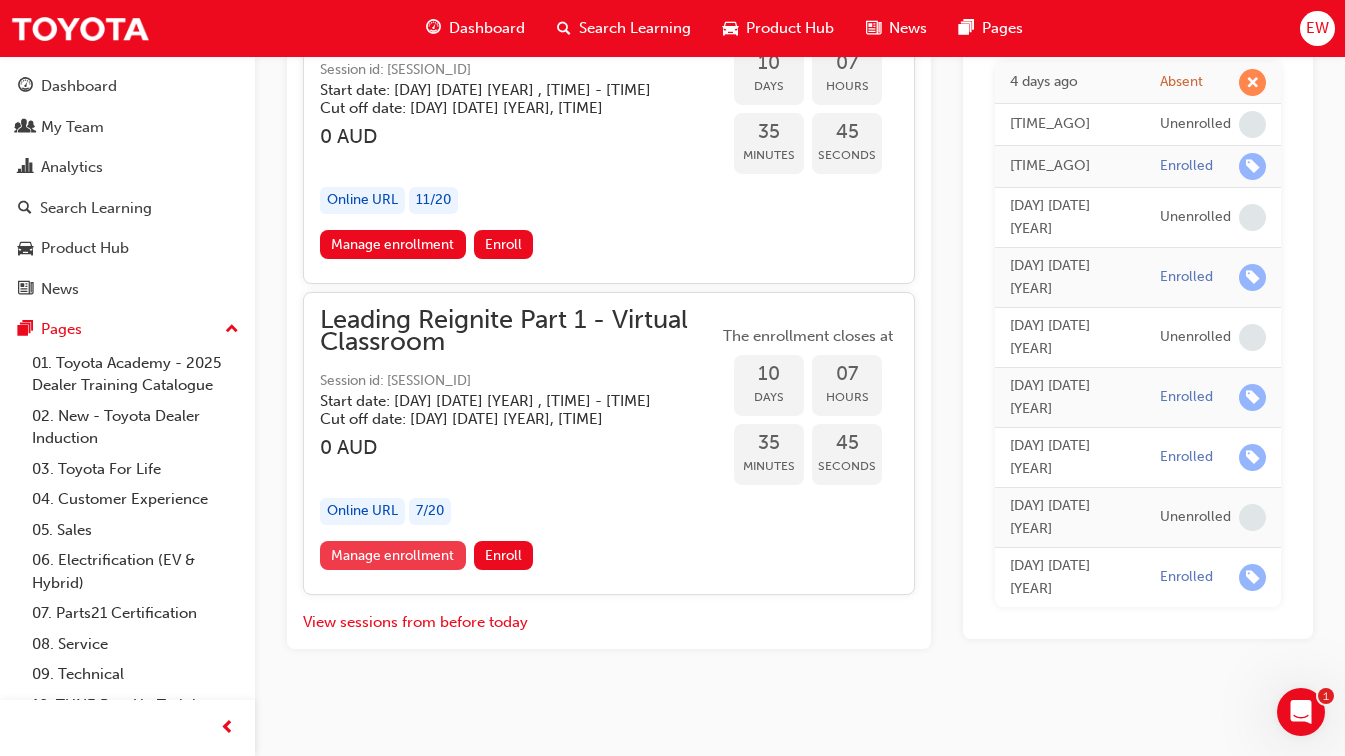 click on "Manage enrollment" at bounding box center (393, 555) 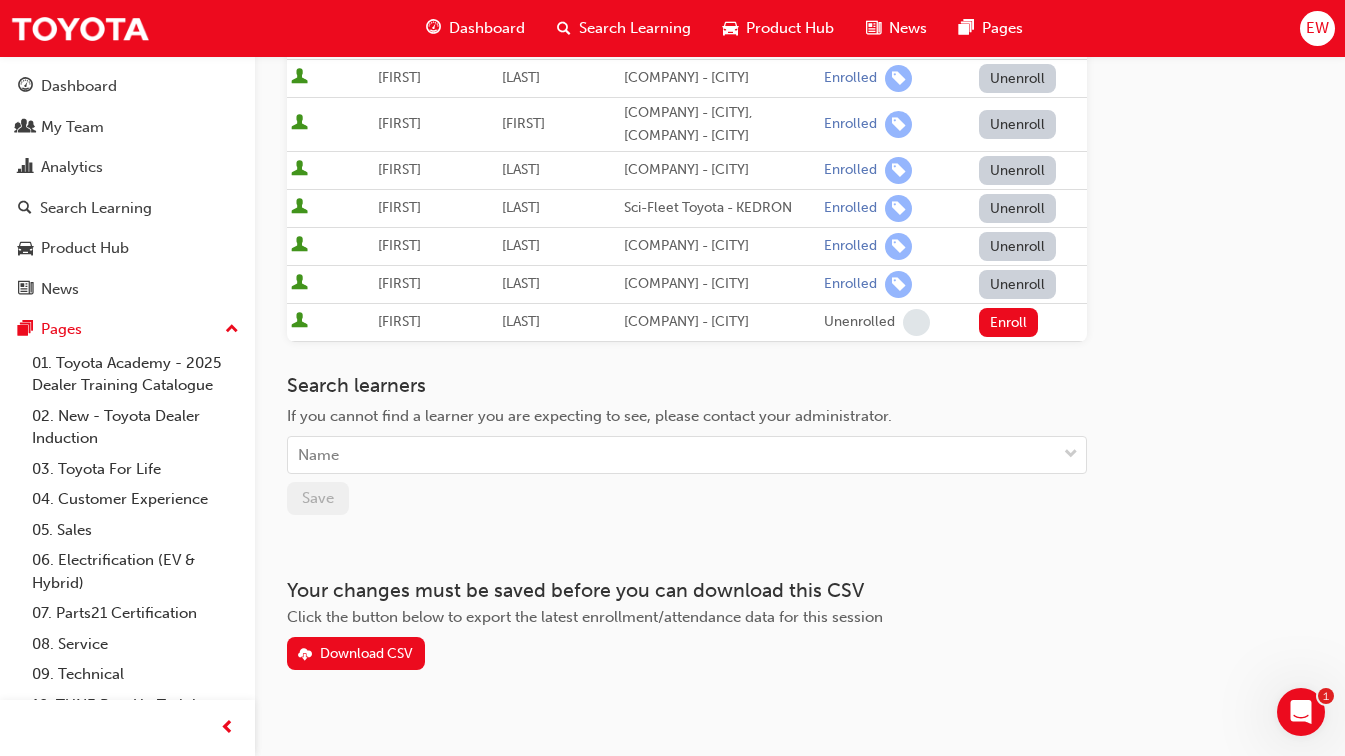 scroll, scrollTop: 400, scrollLeft: 0, axis: vertical 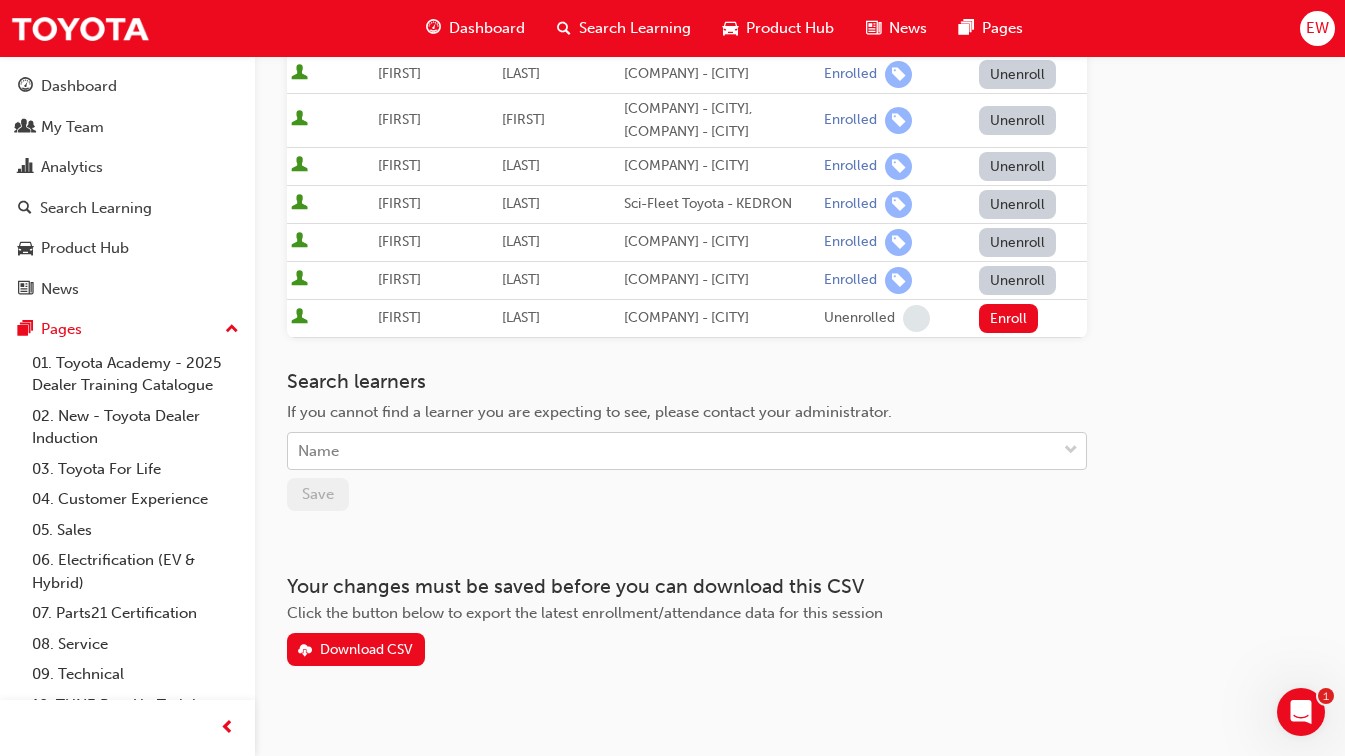 click on "Name" at bounding box center (672, 451) 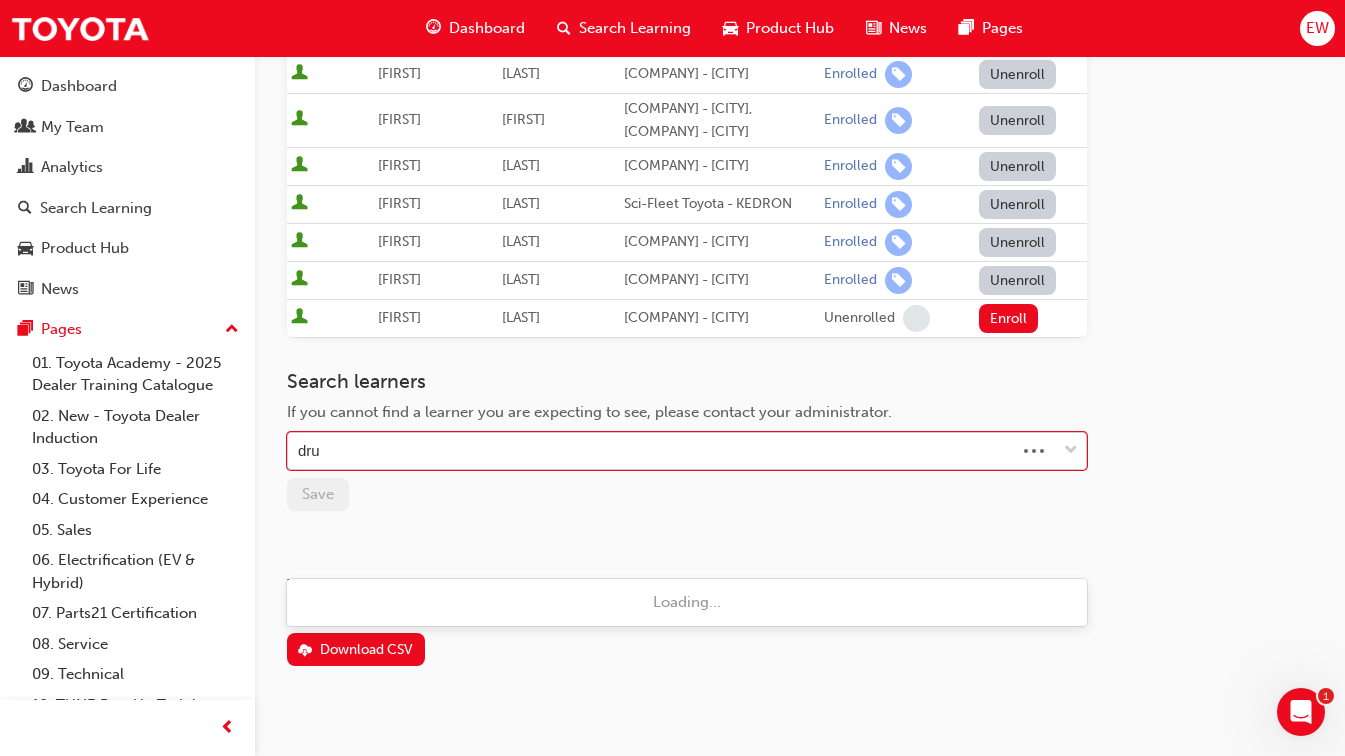 type on "drum" 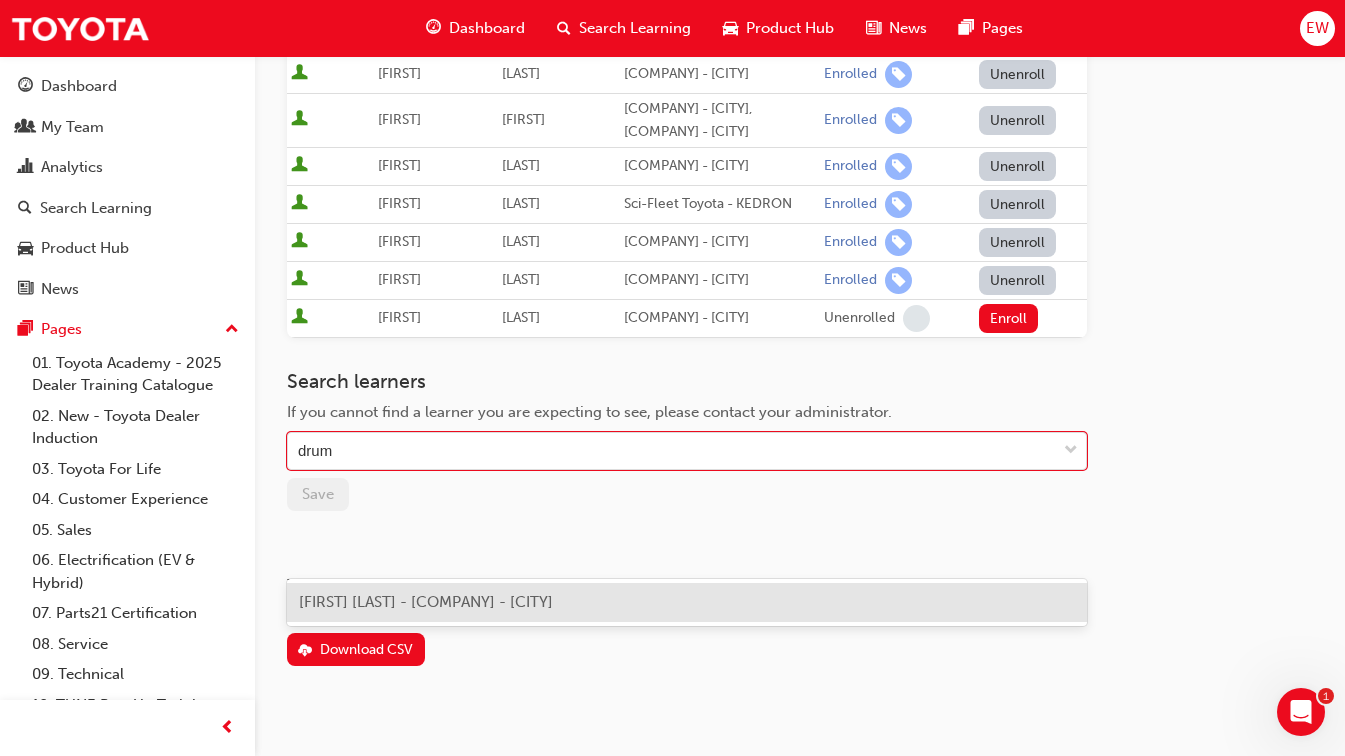 click on "[FIRST] [LAST] - [COMPANY] - [CITY]" at bounding box center (687, 602) 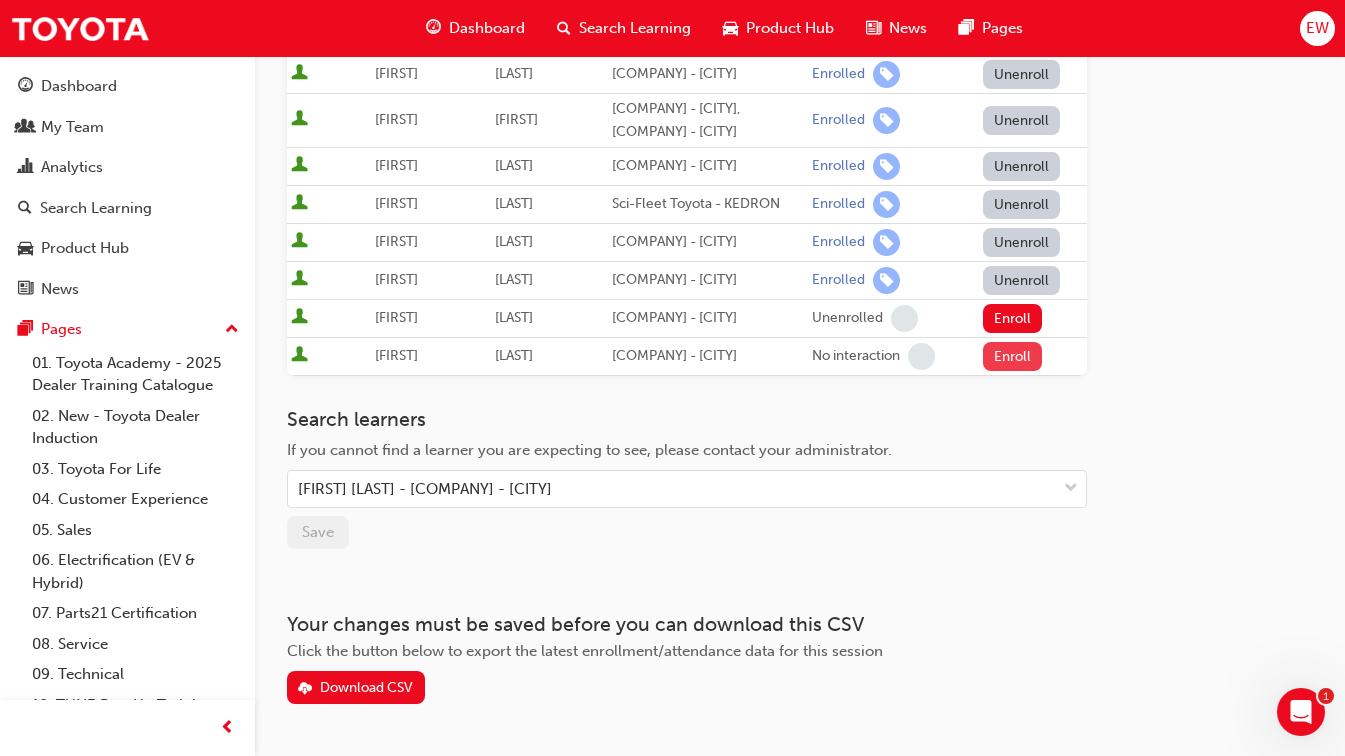 click on "Enroll" at bounding box center (1013, 356) 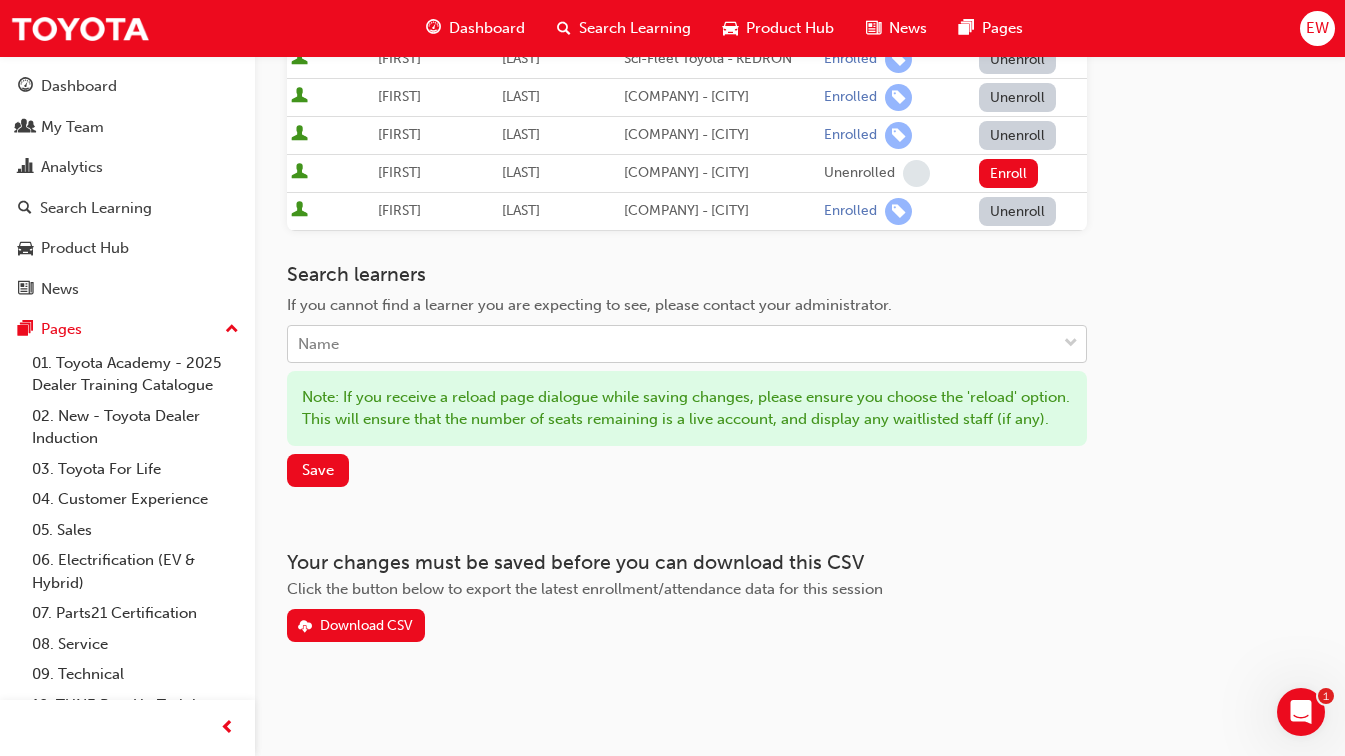 scroll, scrollTop: 668, scrollLeft: 0, axis: vertical 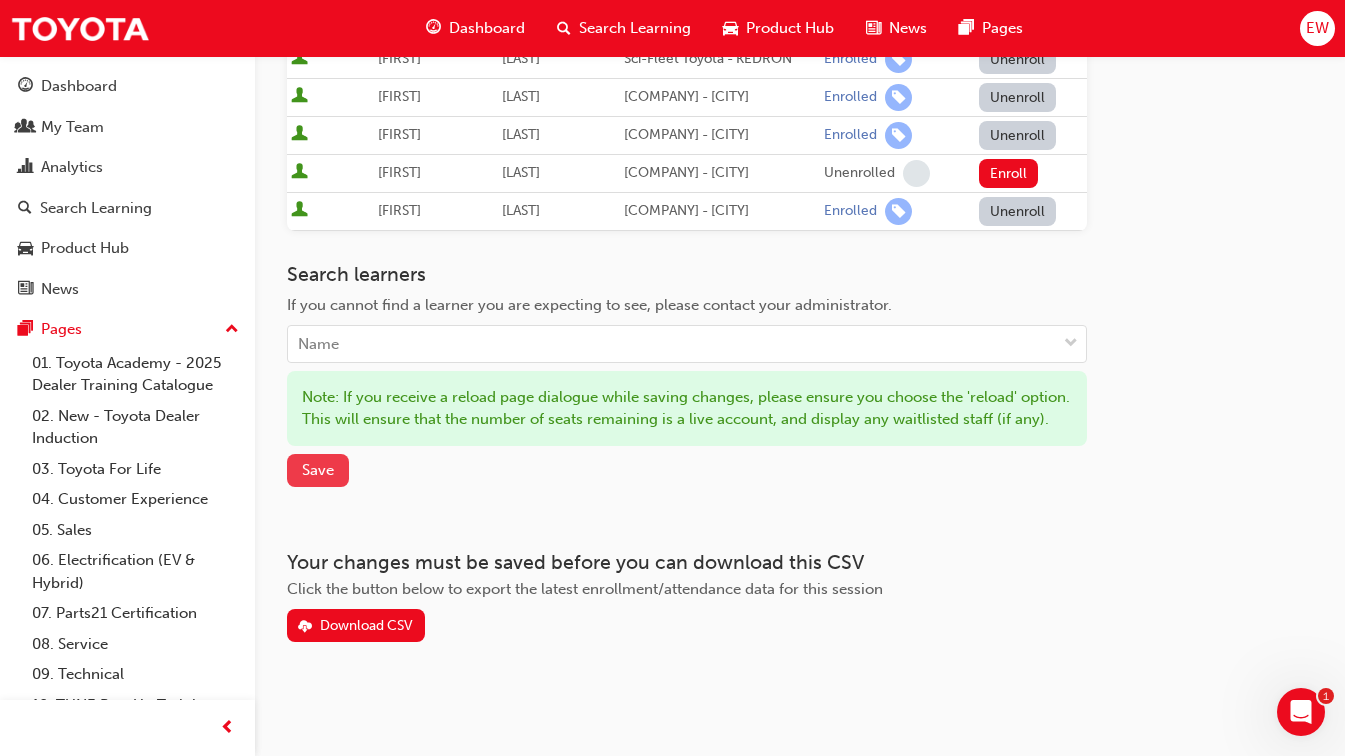 click on "Save" at bounding box center [318, 470] 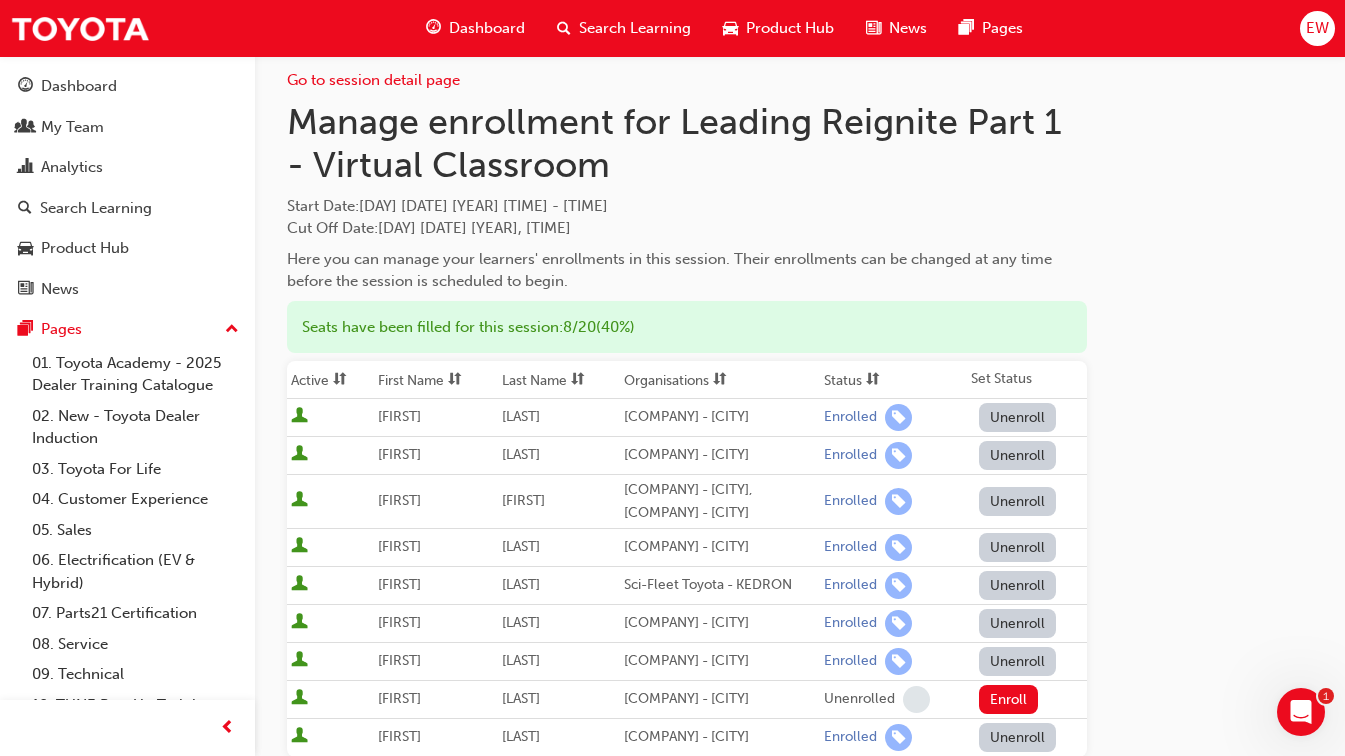 scroll, scrollTop: 0, scrollLeft: 0, axis: both 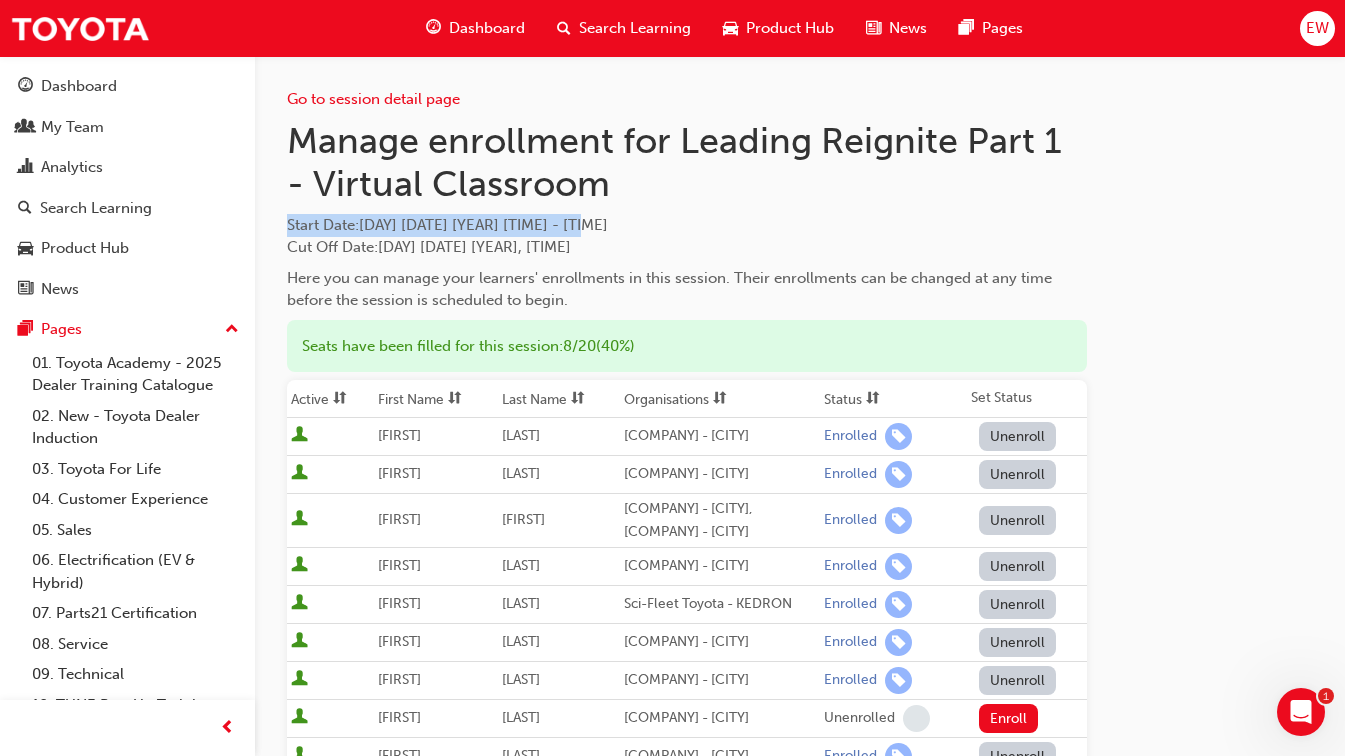 drag, startPoint x: 287, startPoint y: 226, endPoint x: 584, endPoint y: 222, distance: 297.02695 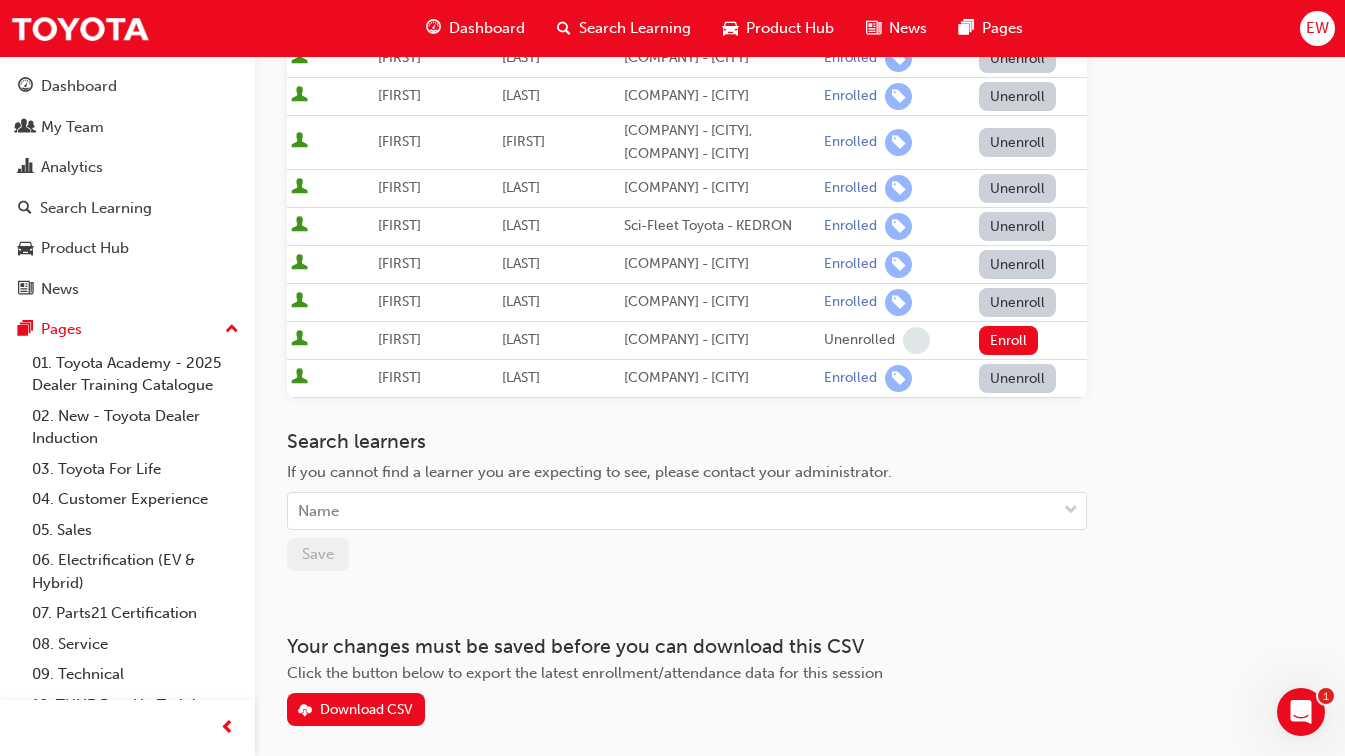 scroll, scrollTop: 562, scrollLeft: 0, axis: vertical 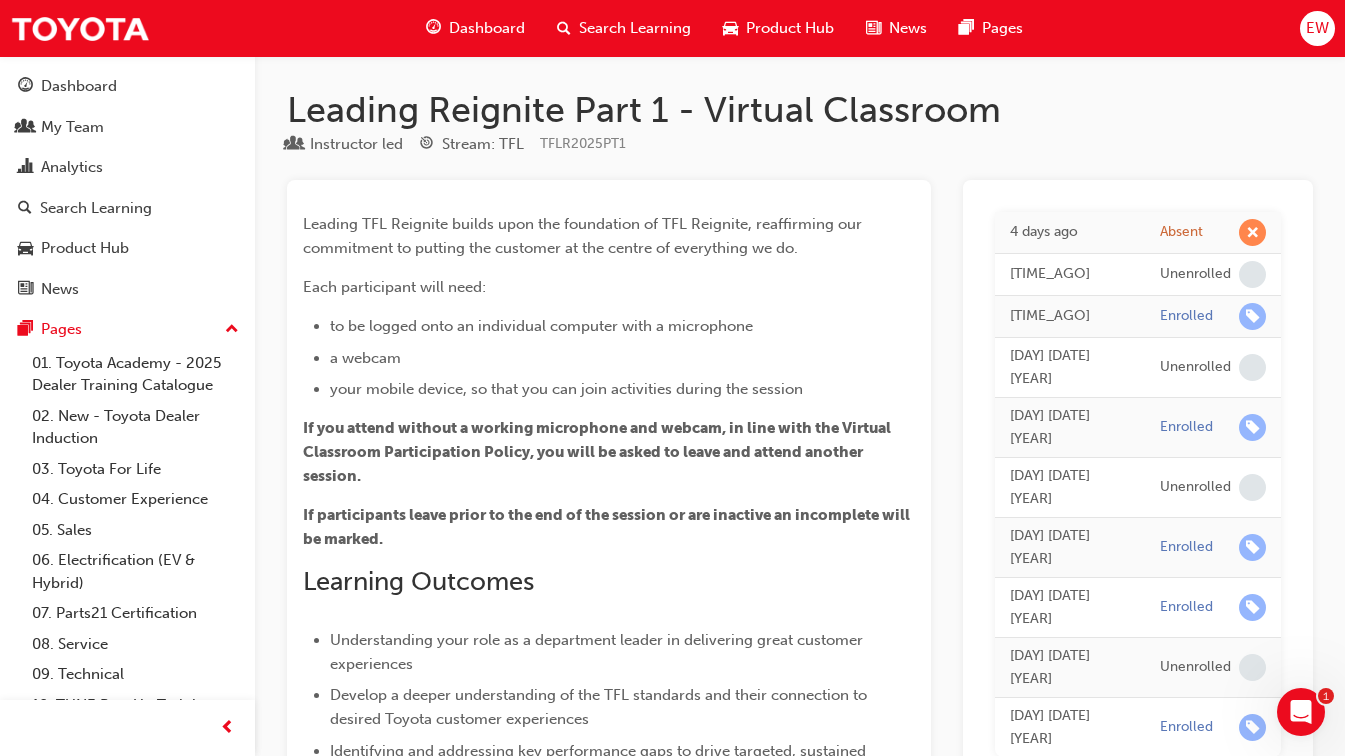 click on "Search Learning" at bounding box center [624, 28] 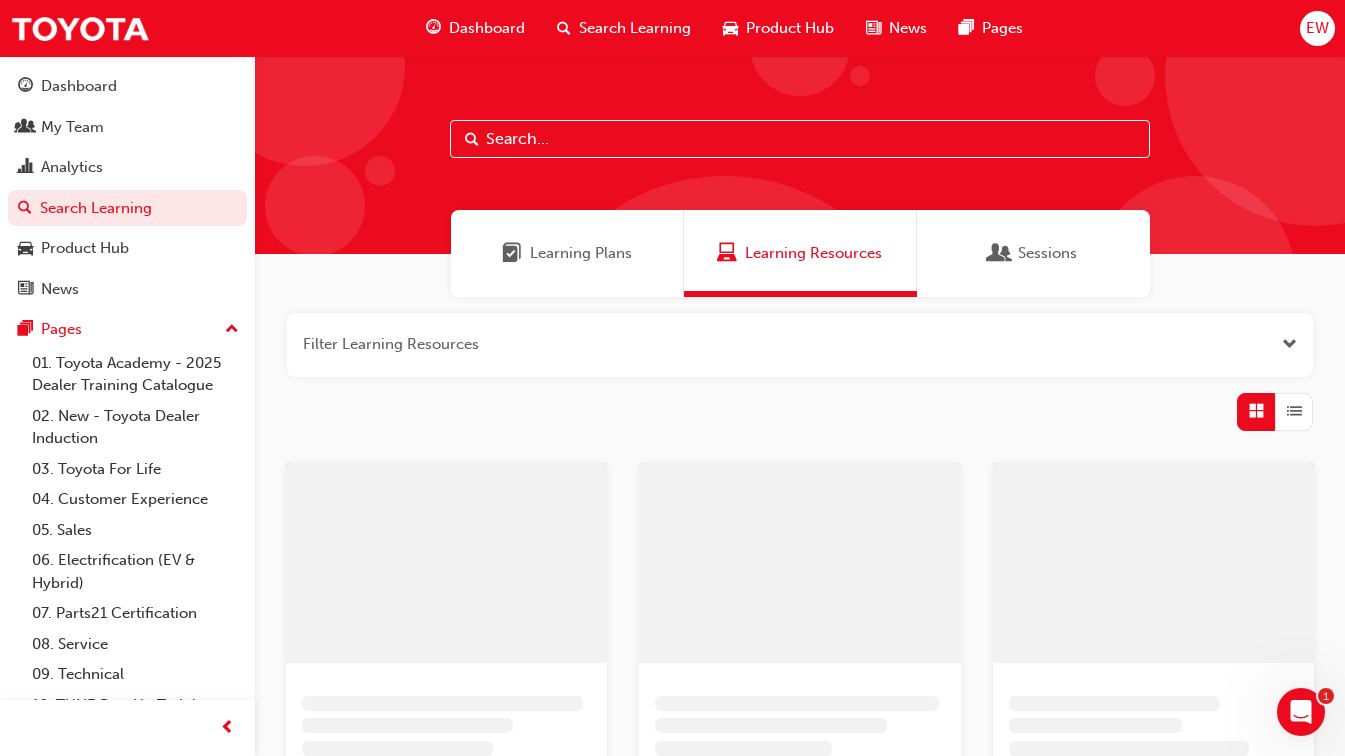 click at bounding box center (800, 139) 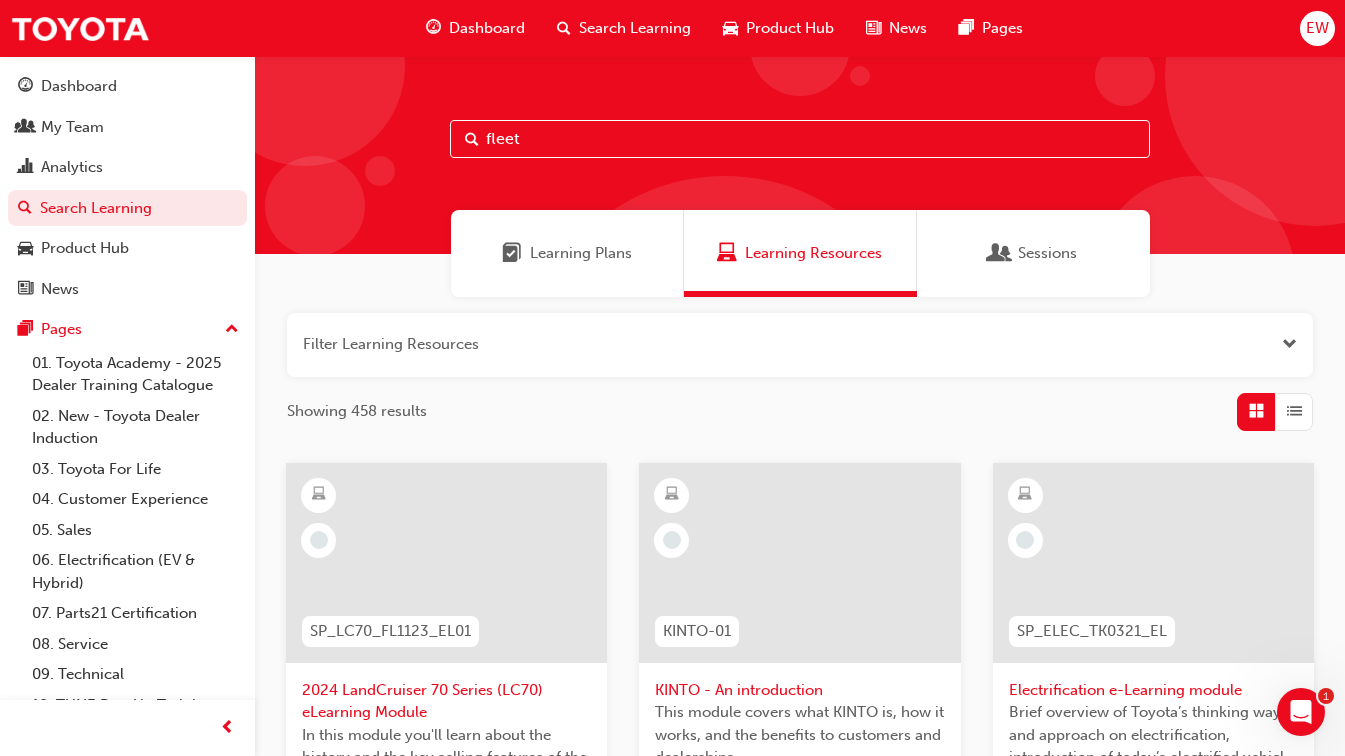 type on "fleet" 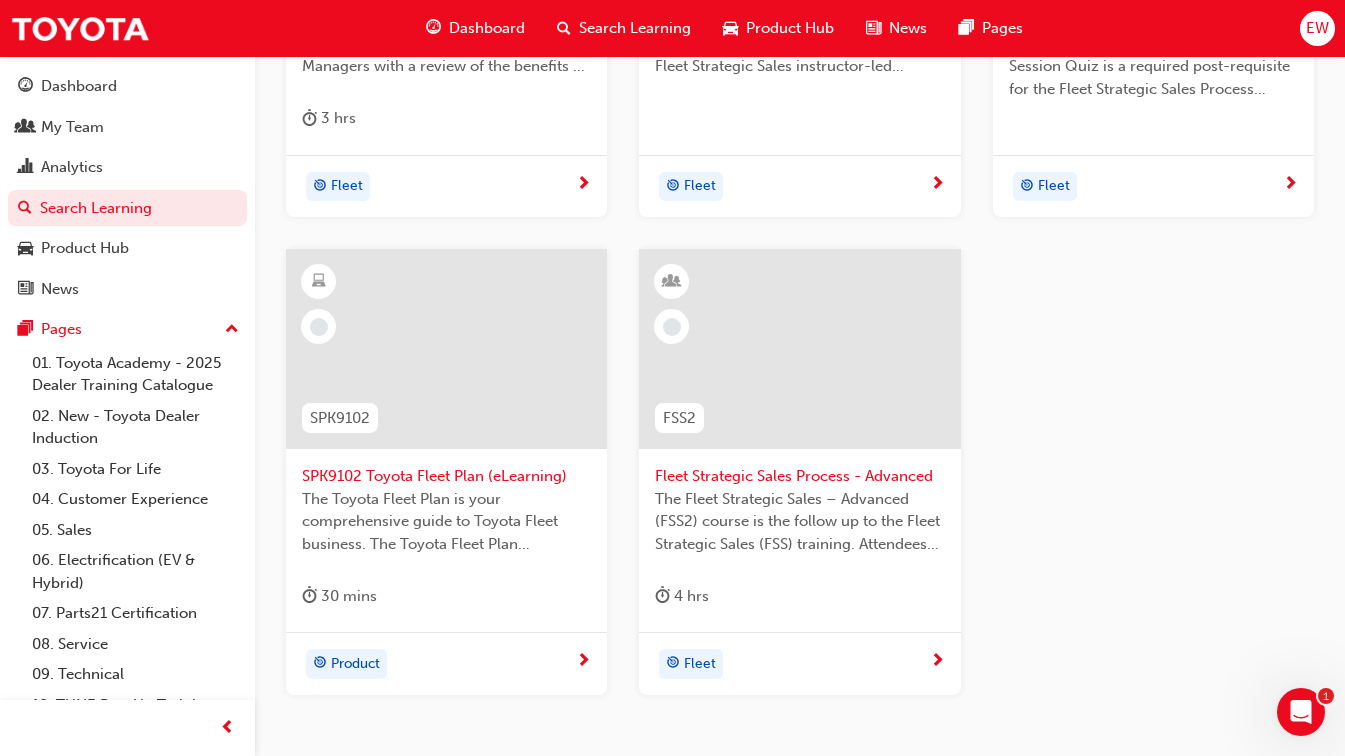 scroll, scrollTop: 700, scrollLeft: 0, axis: vertical 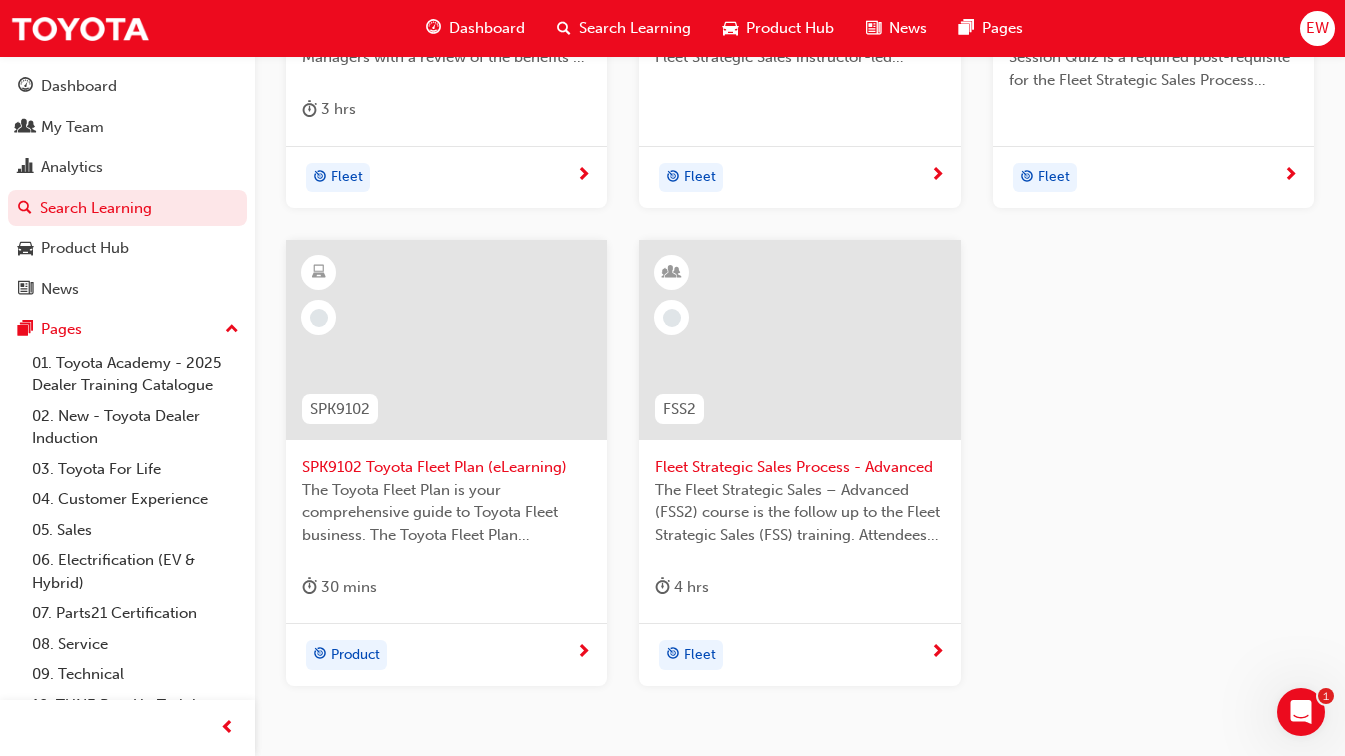 click on "SPK9102 Toyota Fleet Plan (eLearning)" at bounding box center (446, 467) 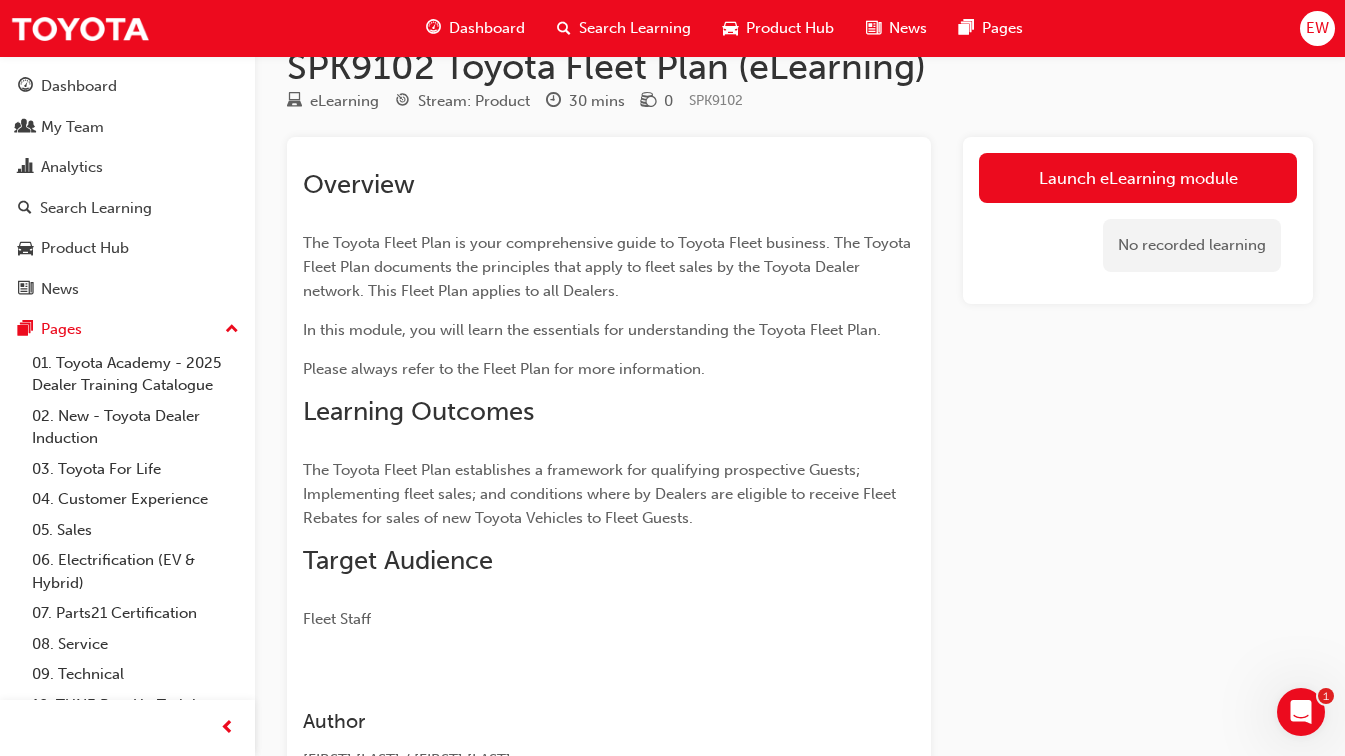 scroll, scrollTop: 0, scrollLeft: 0, axis: both 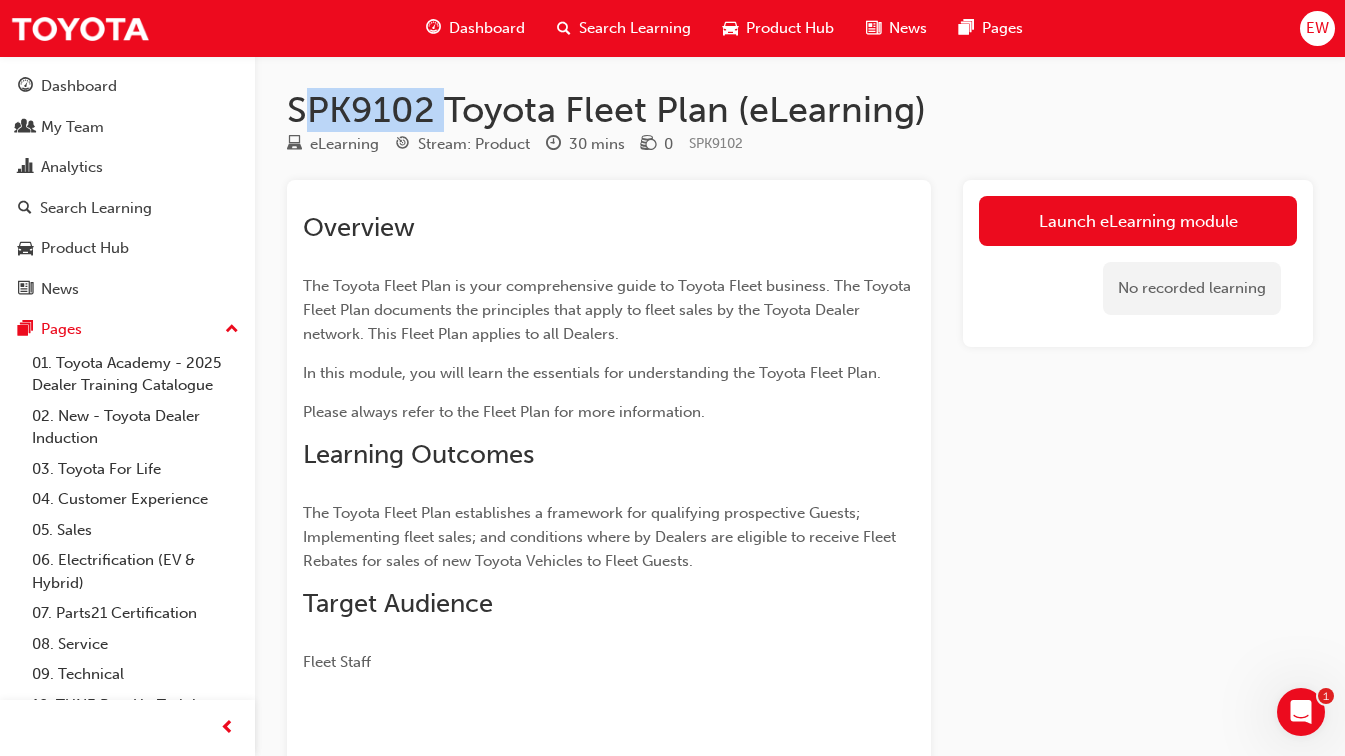 drag, startPoint x: 424, startPoint y: 105, endPoint x: 287, endPoint y: 99, distance: 137.13132 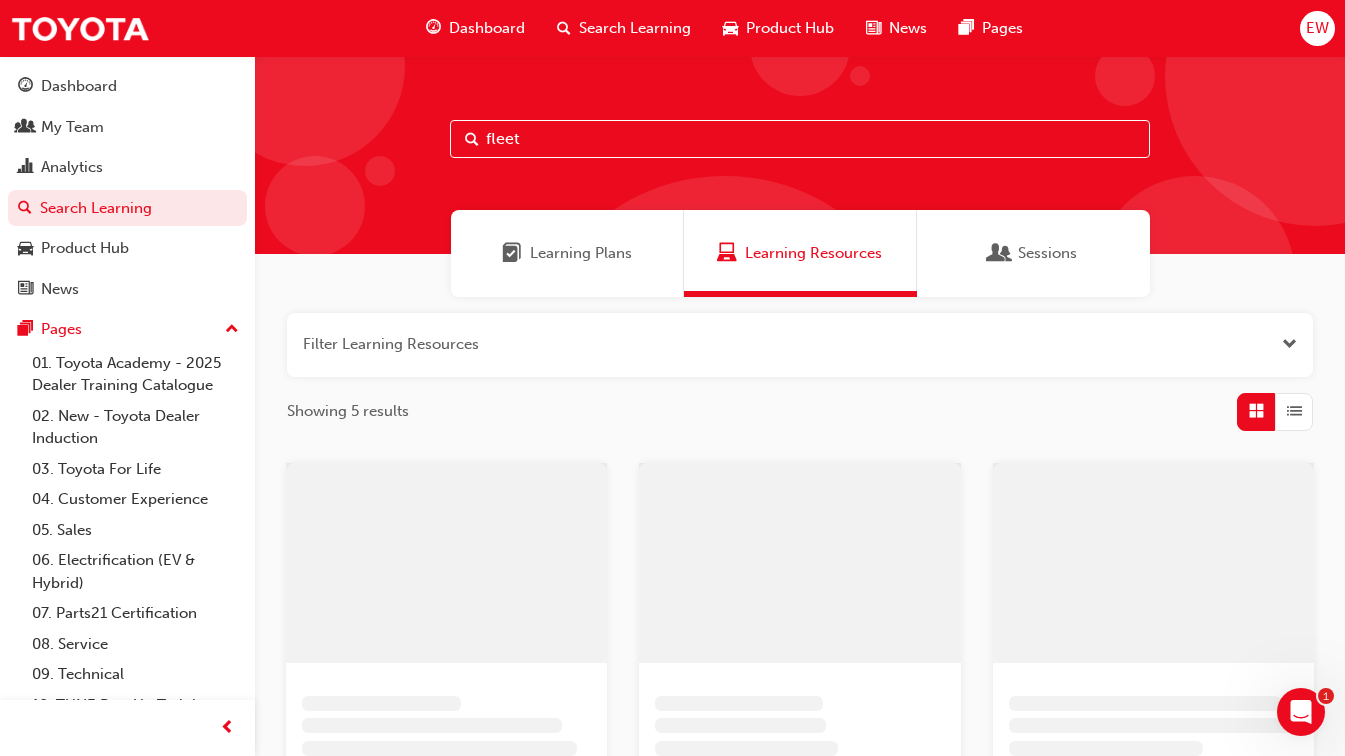 click on "fleet" at bounding box center (800, 139) 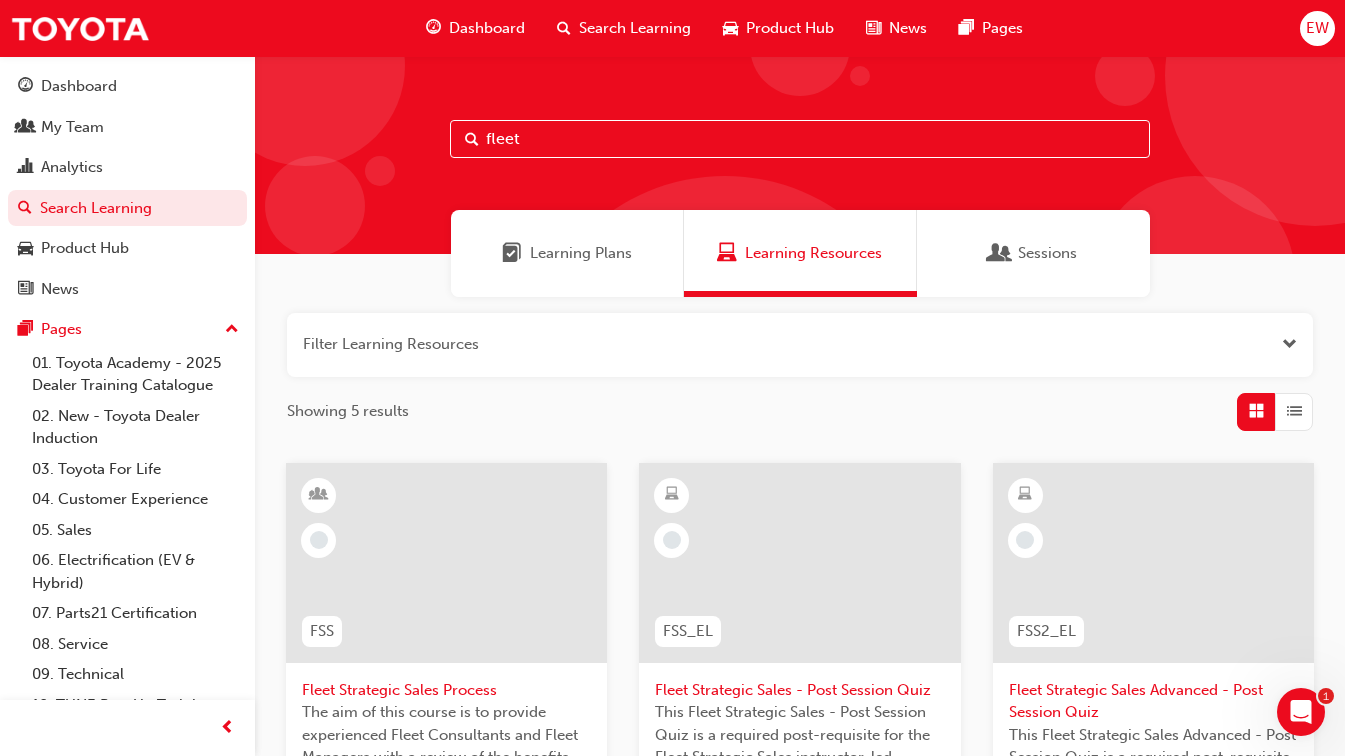 click on "fleet" at bounding box center (800, 139) 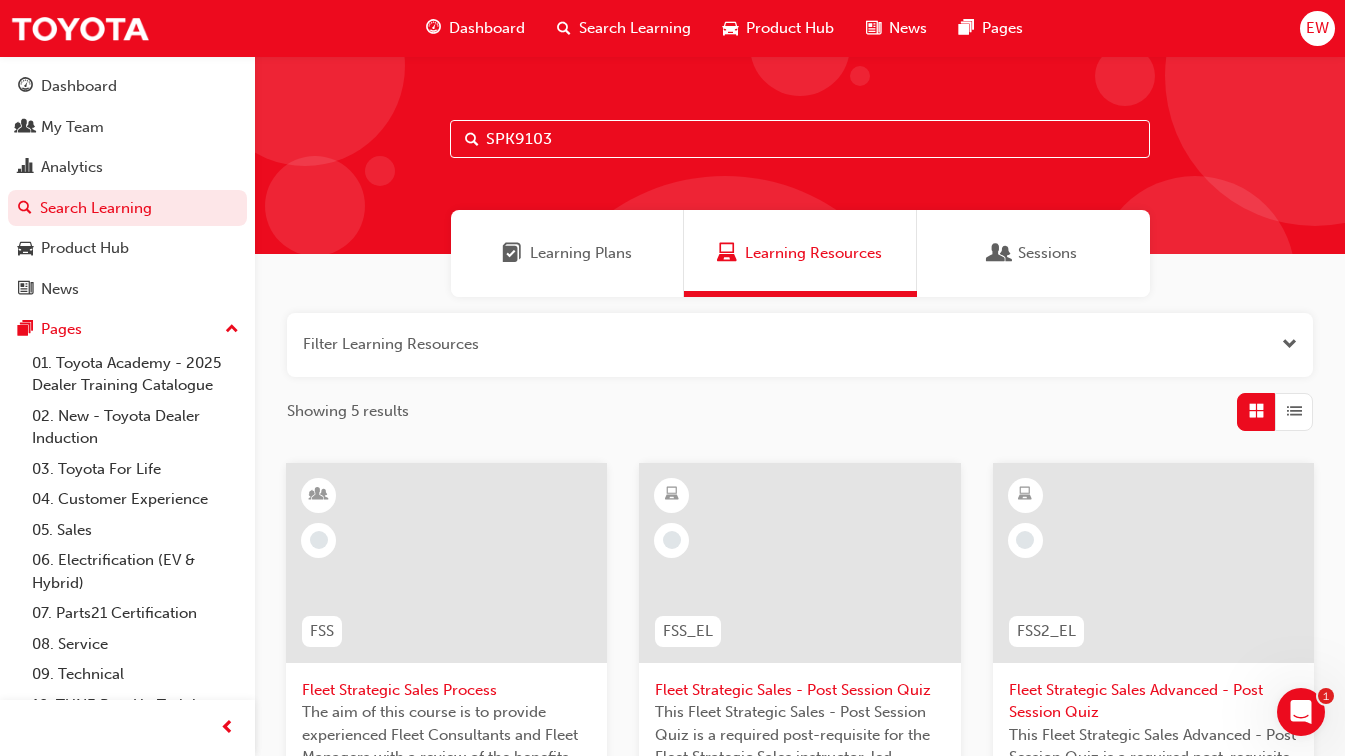 type on "SPK9103" 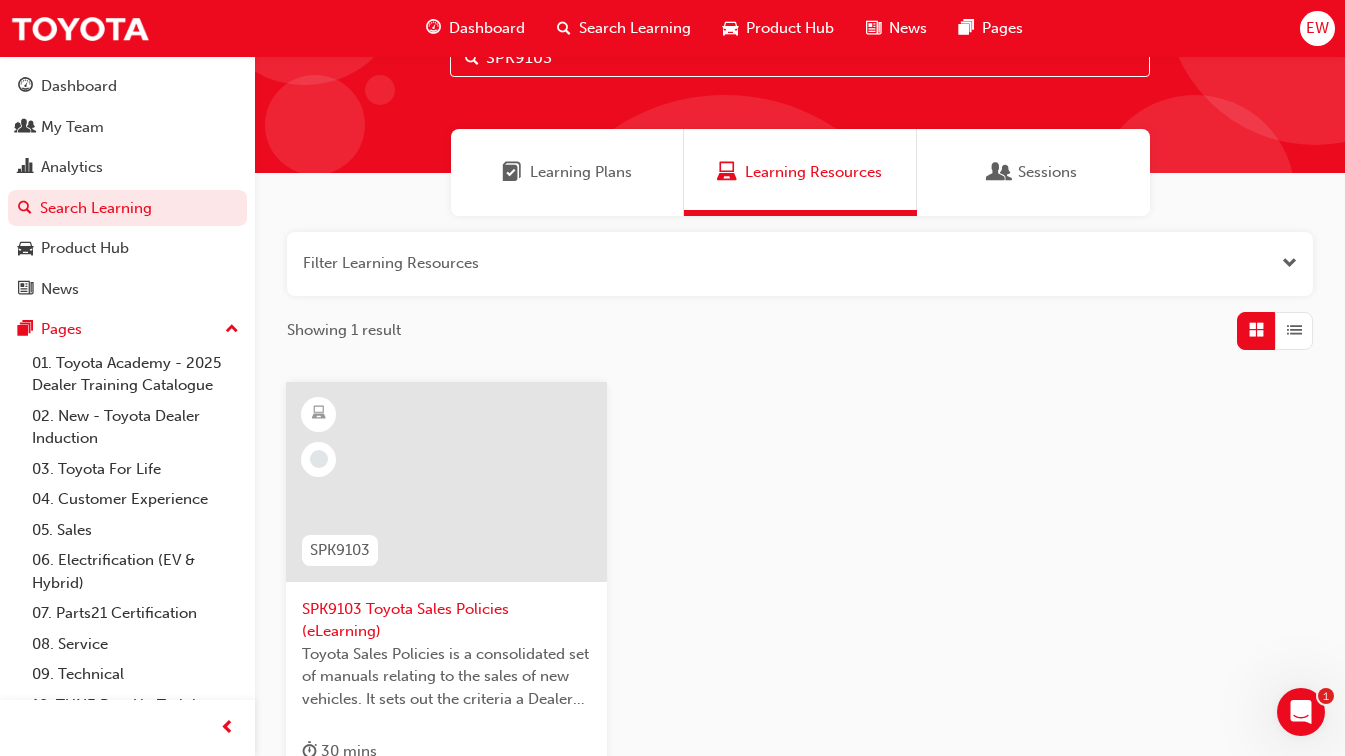 scroll, scrollTop: 100, scrollLeft: 0, axis: vertical 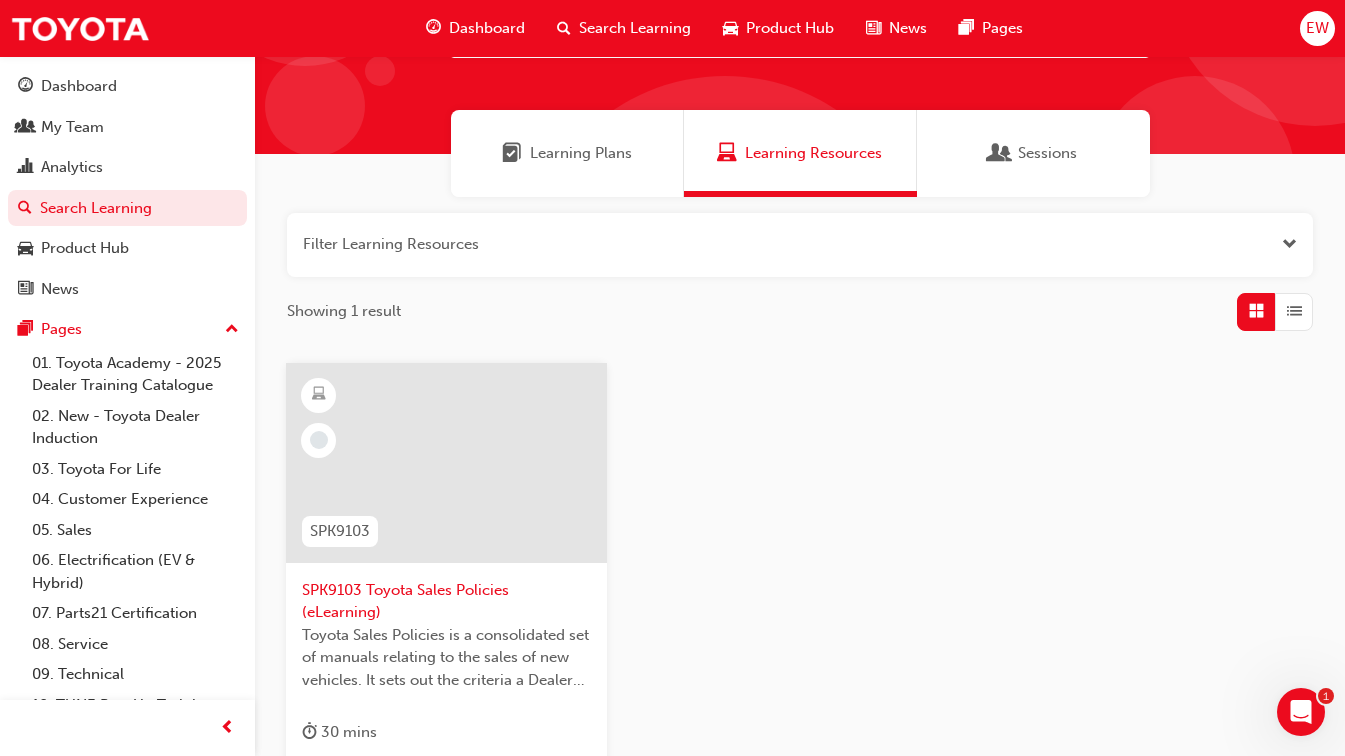 click on "SPK9103 Toyota Sales Policies  (eLearning)" at bounding box center [446, 601] 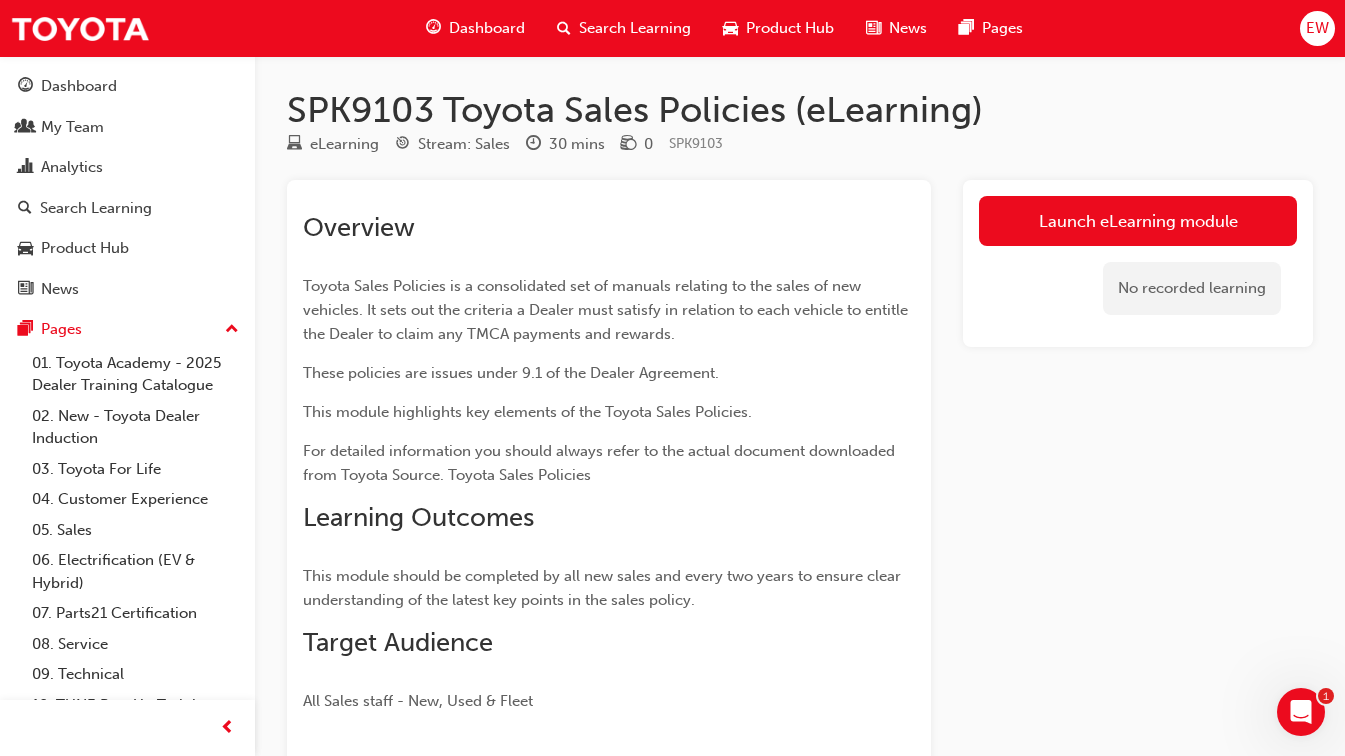 click on "Search Learning" at bounding box center [635, 28] 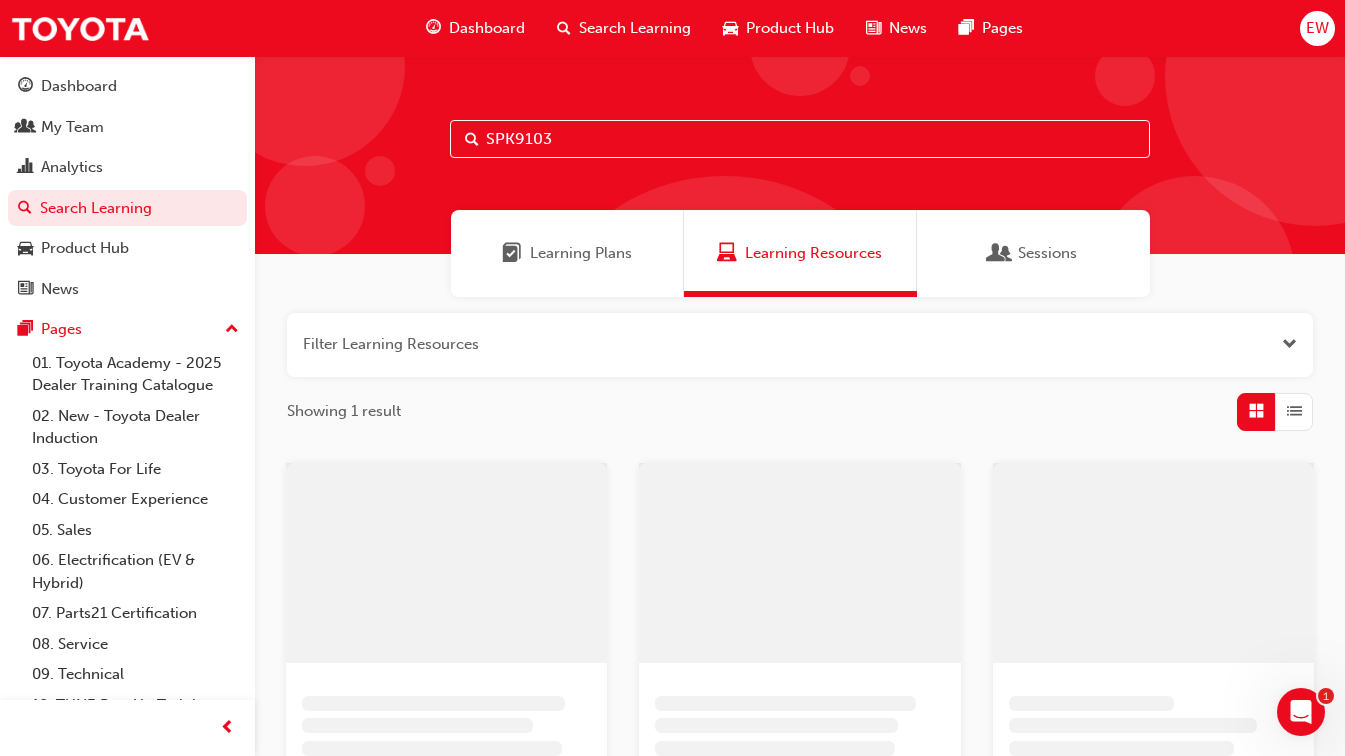 click on "SPK9103" at bounding box center [800, 139] 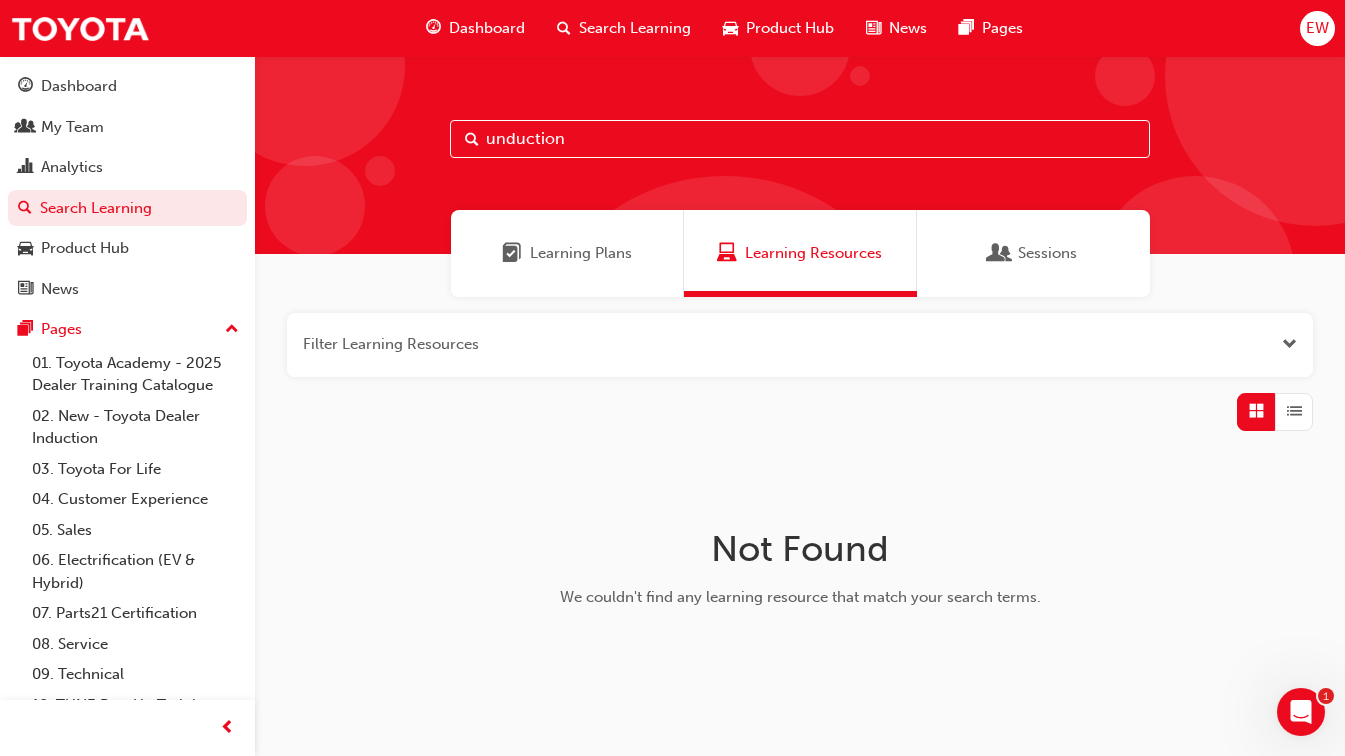 drag, startPoint x: 498, startPoint y: 136, endPoint x: 620, endPoint y: 119, distance: 123.178734 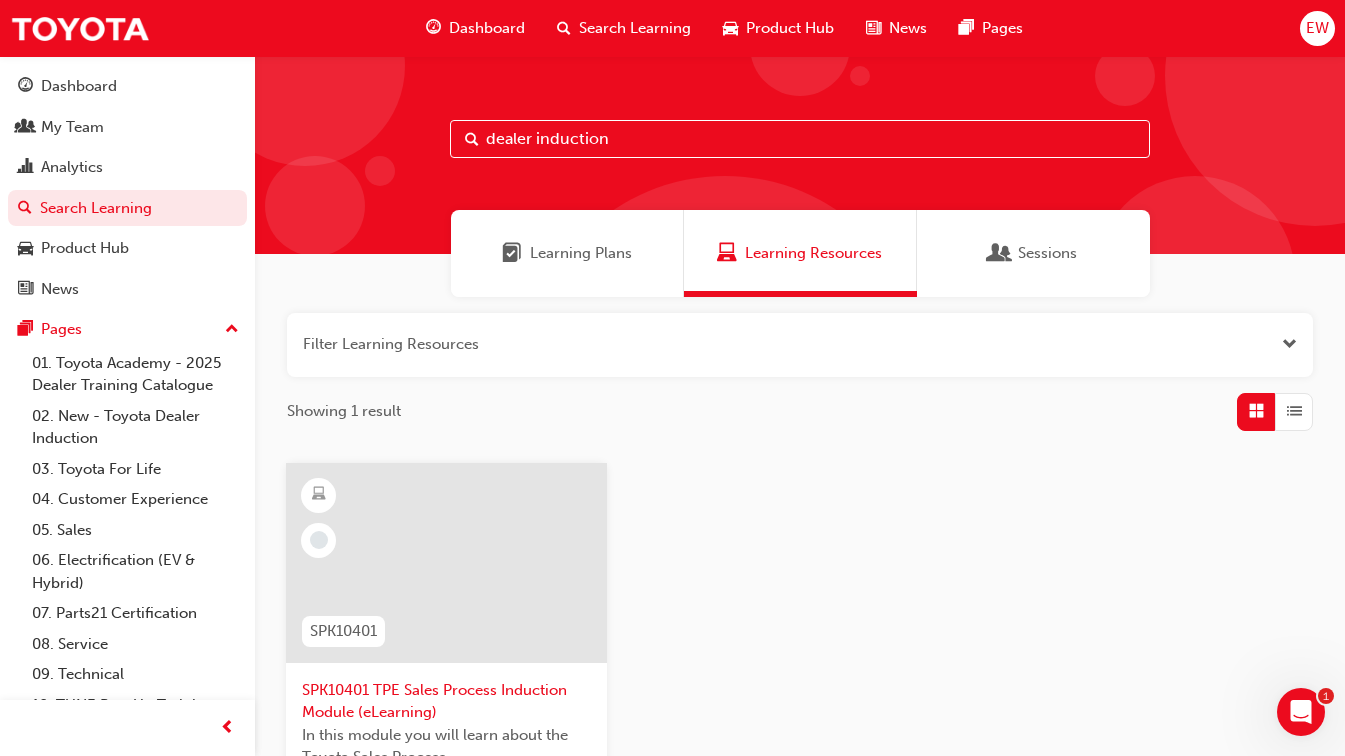 type on "dealer induction" 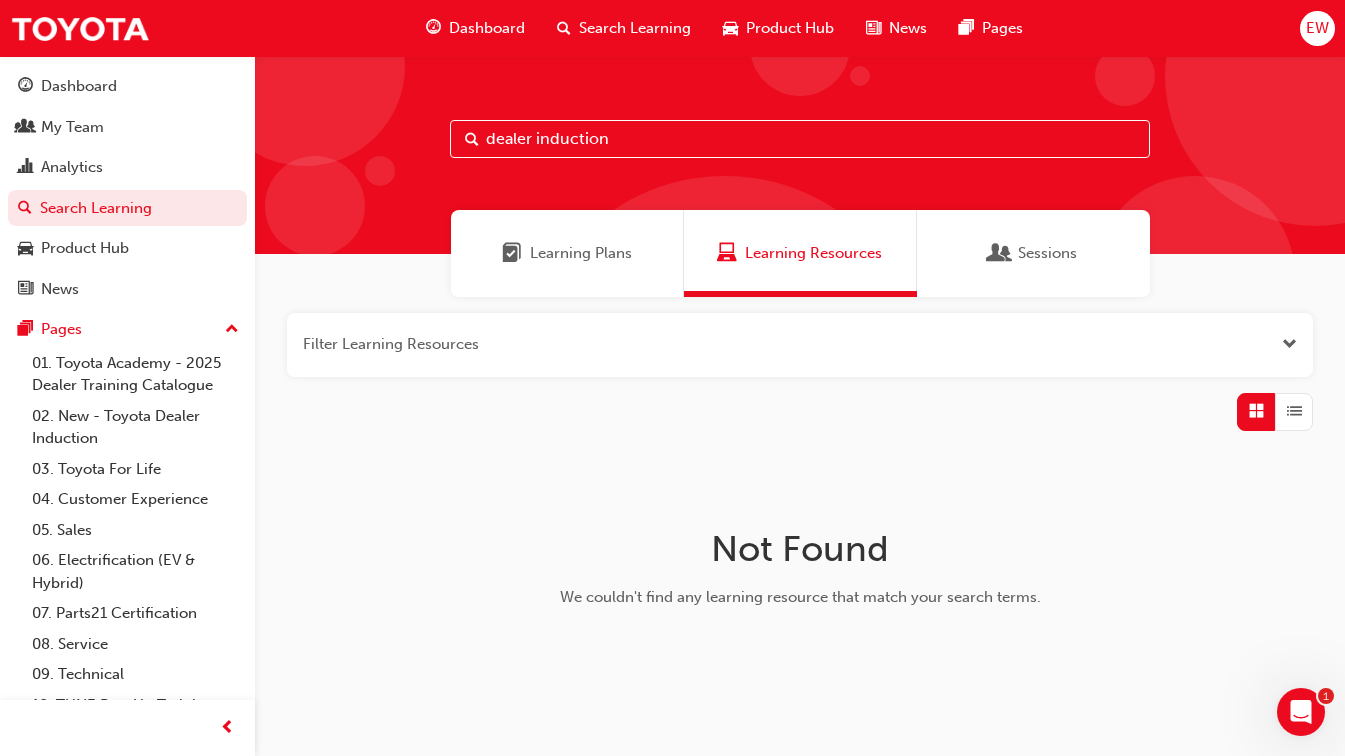 click on "Learning Plans" at bounding box center (567, 253) 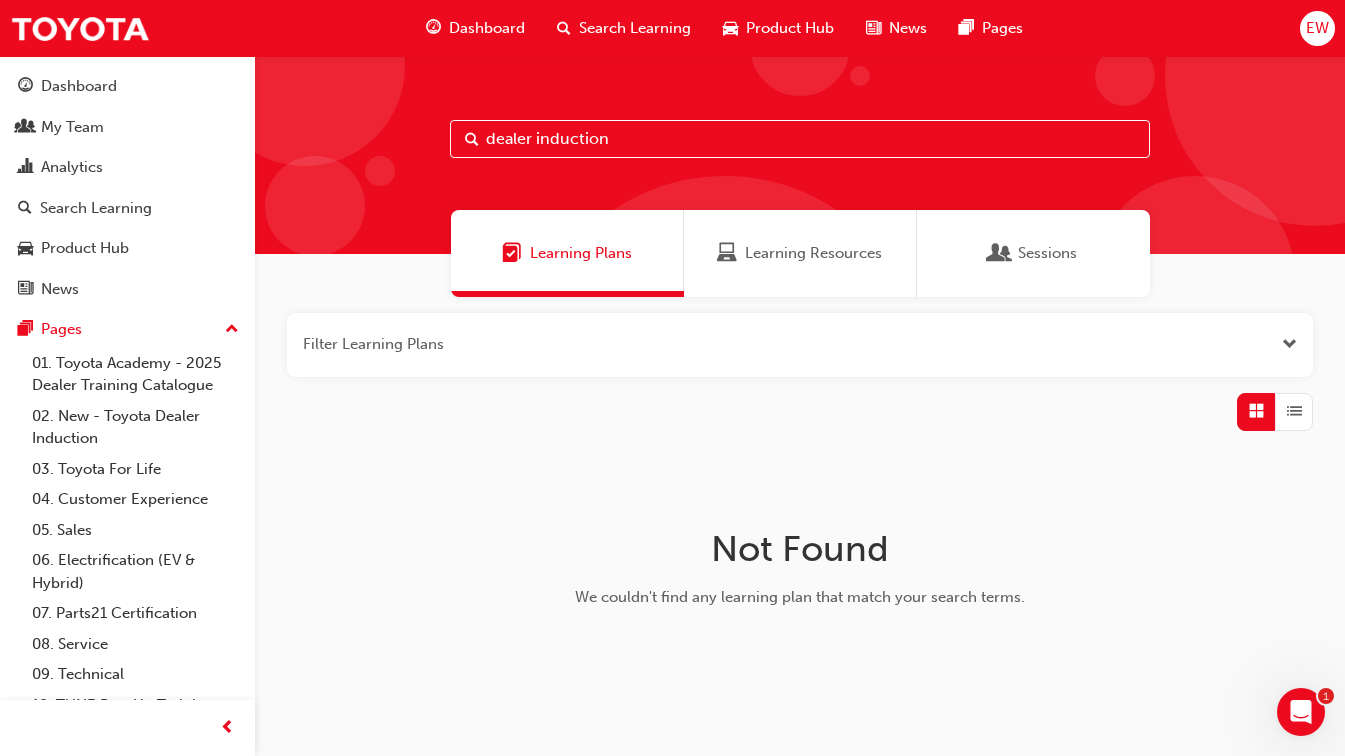 drag, startPoint x: 632, startPoint y: 135, endPoint x: 660, endPoint y: 103, distance: 42.520584 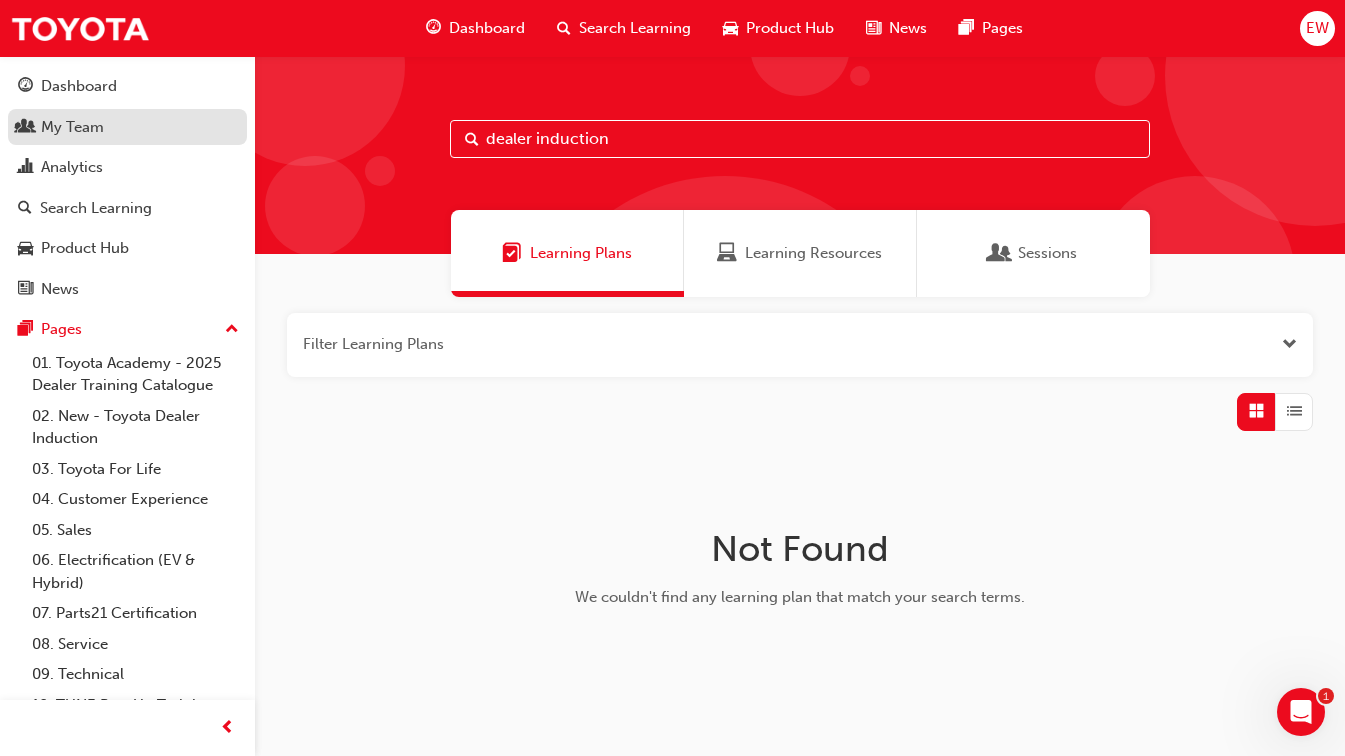 click on "My Team" at bounding box center (72, 127) 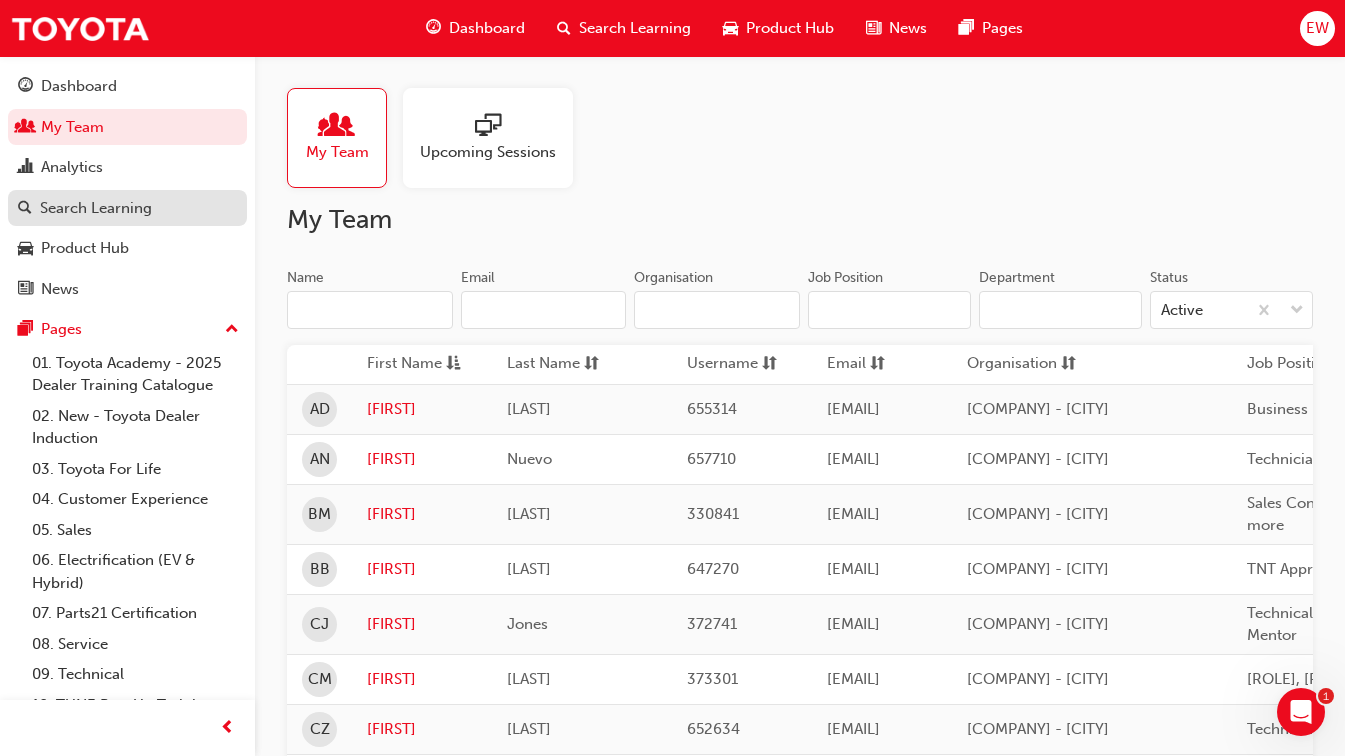 click on "Search Learning" at bounding box center [96, 208] 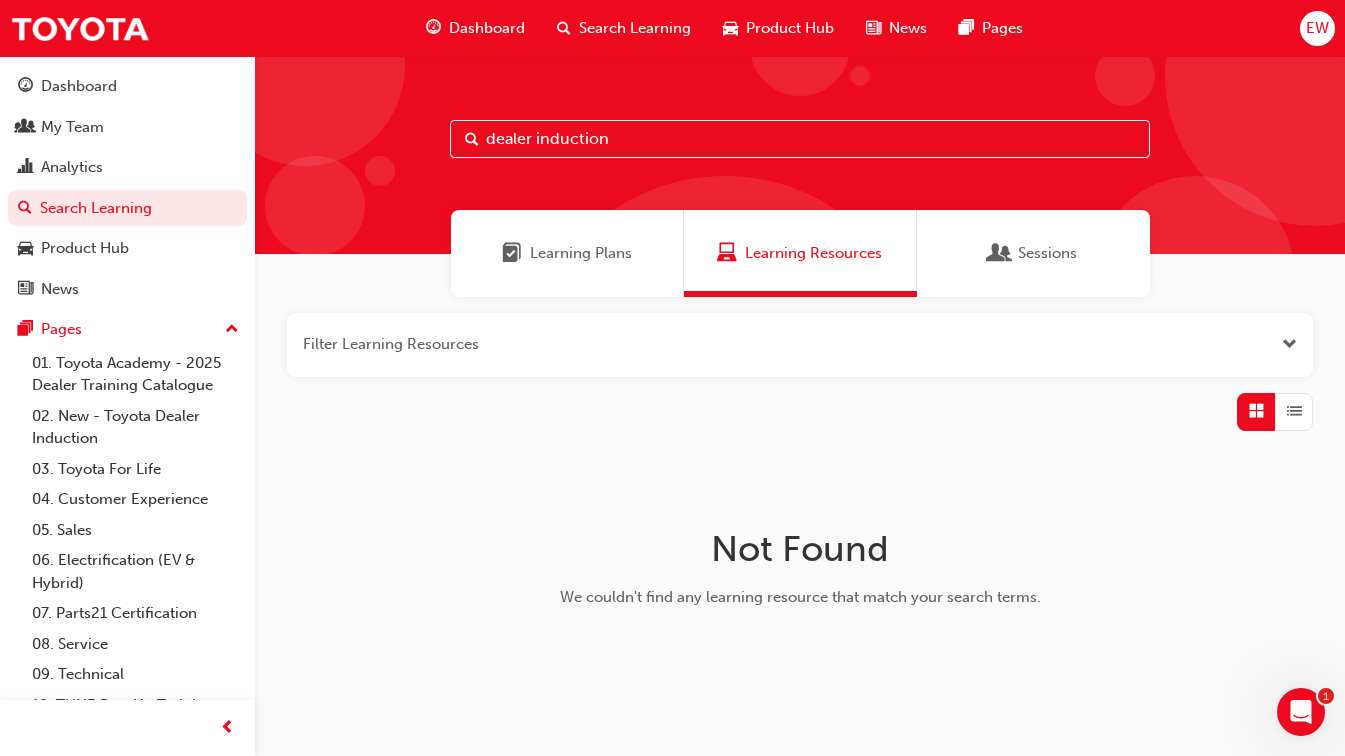 click on "Learning Plans" at bounding box center [581, 253] 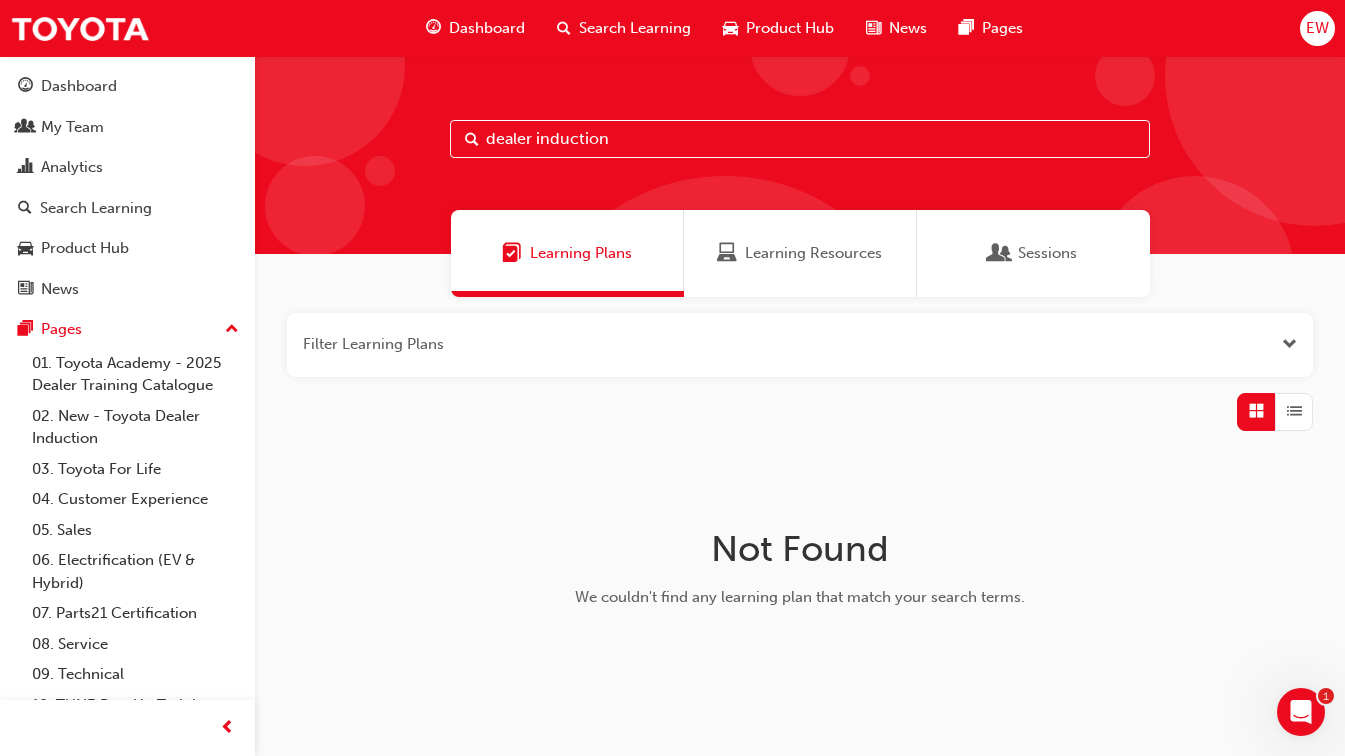 click on "Learning Plans" at bounding box center (567, 253) 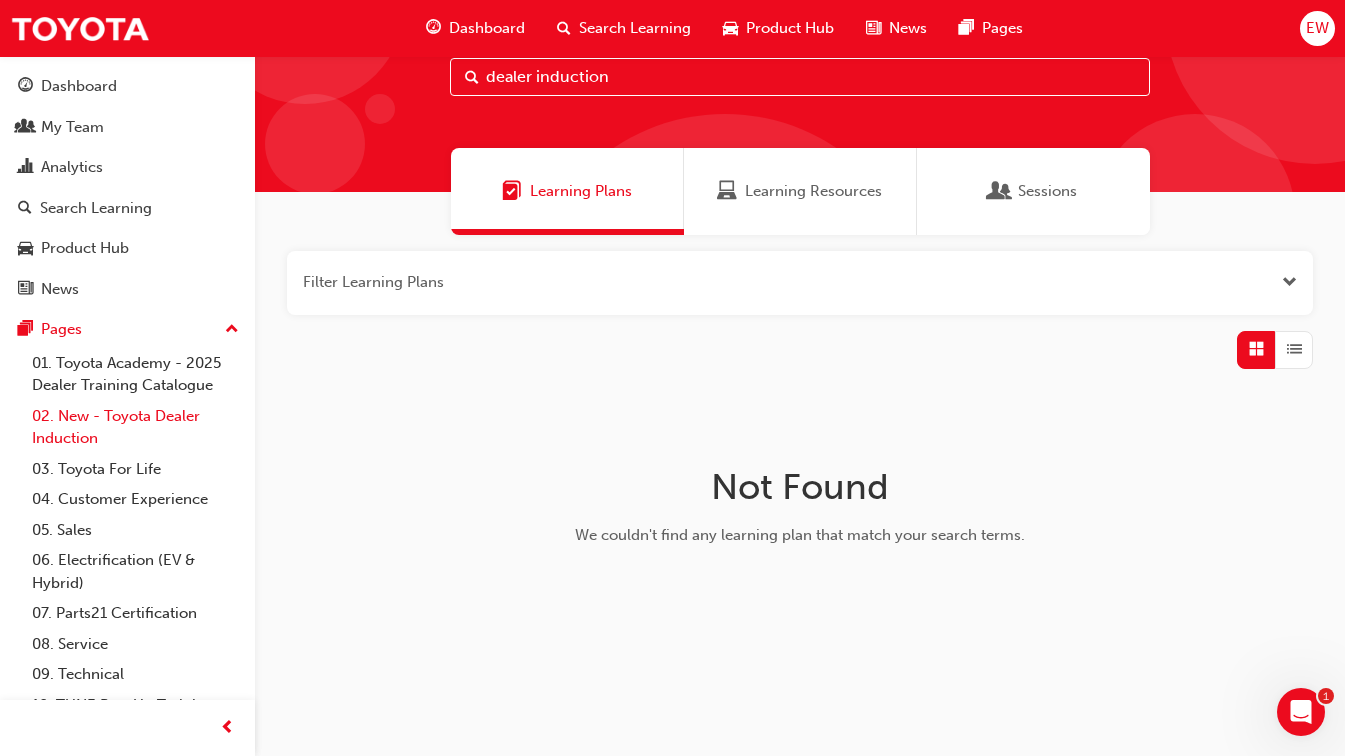 click on "02. New - Toyota Dealer Induction" at bounding box center [135, 427] 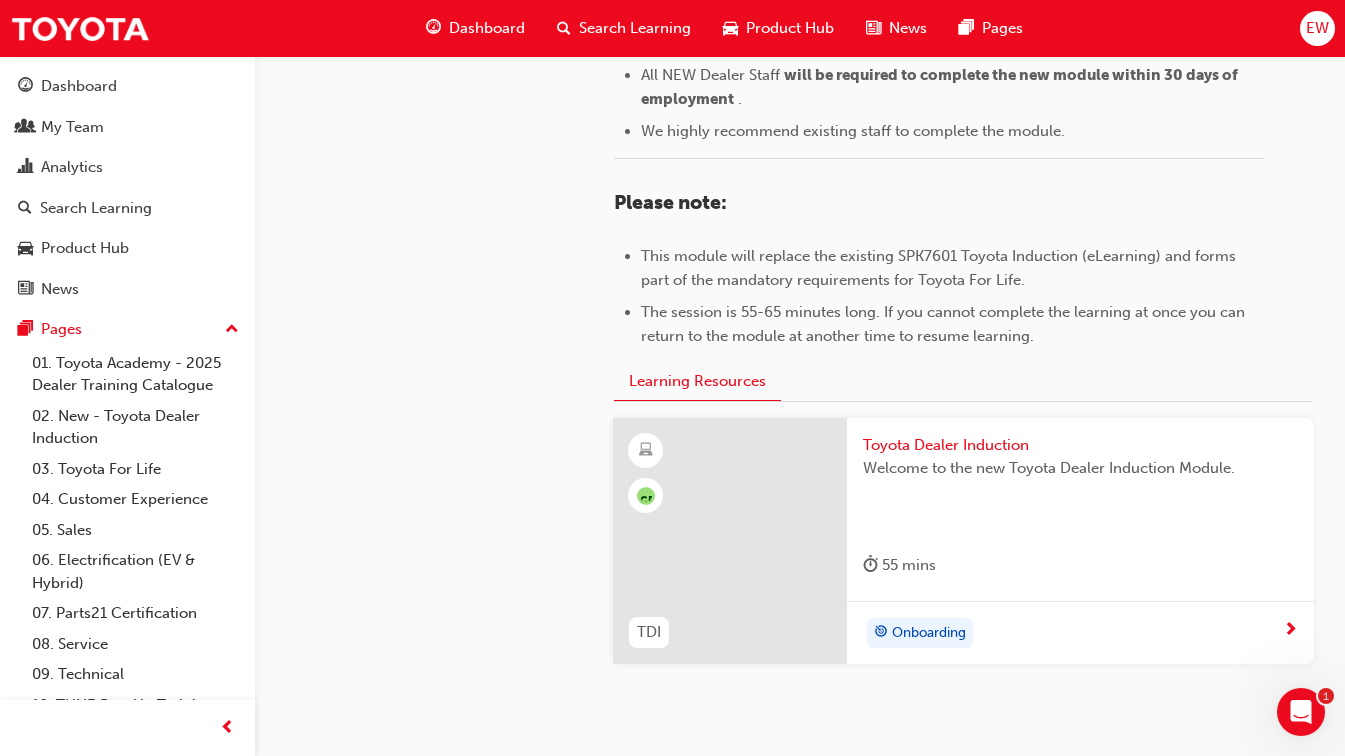scroll, scrollTop: 998, scrollLeft: 0, axis: vertical 